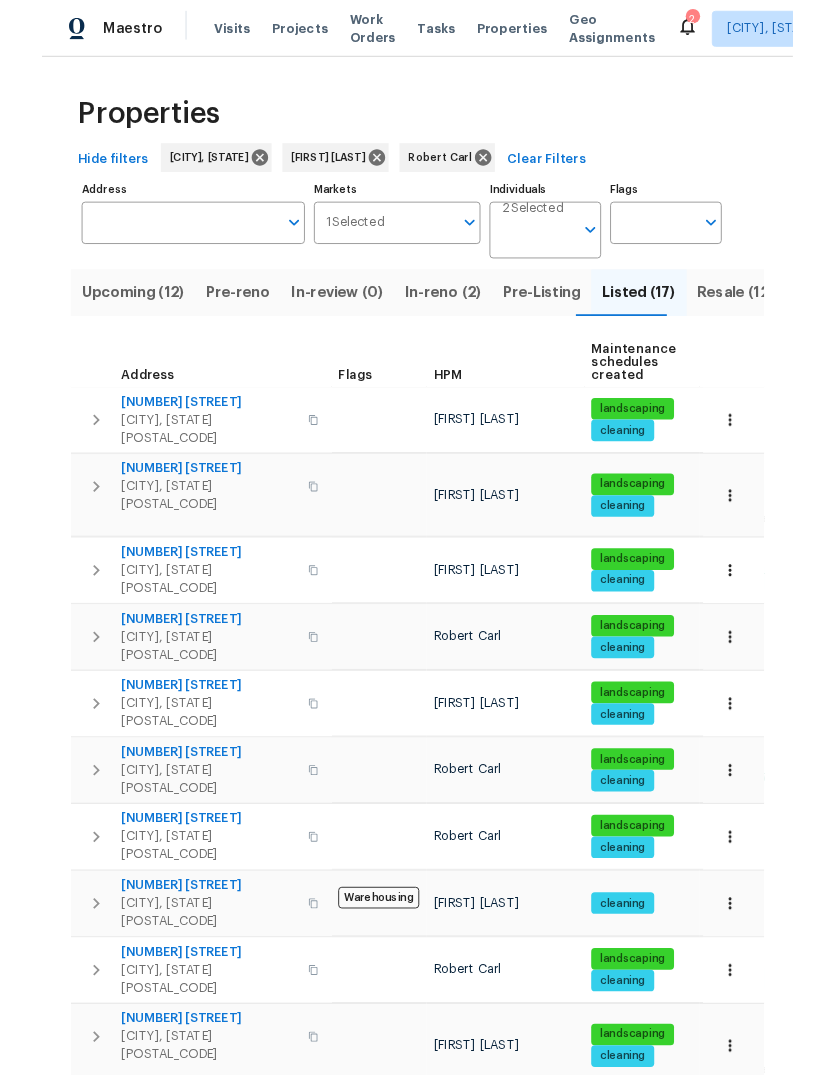 scroll, scrollTop: 75, scrollLeft: 0, axis: vertical 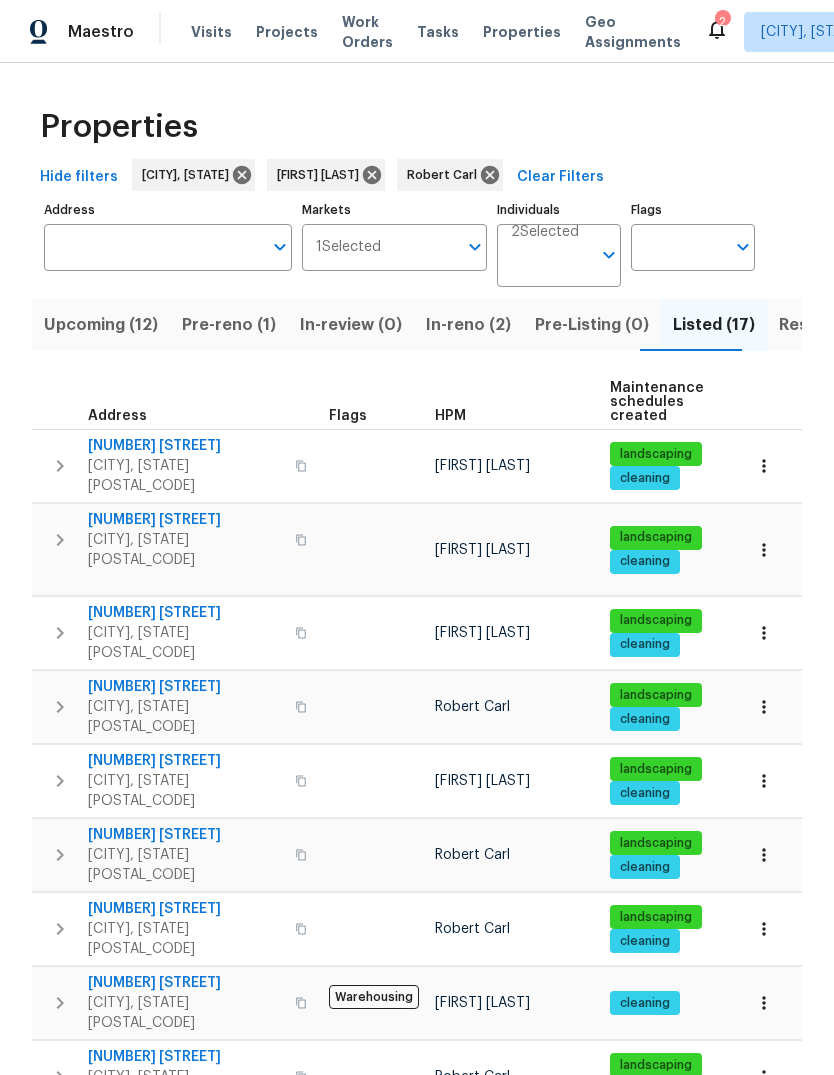 click on "In-reno (2)" at bounding box center [468, 325] 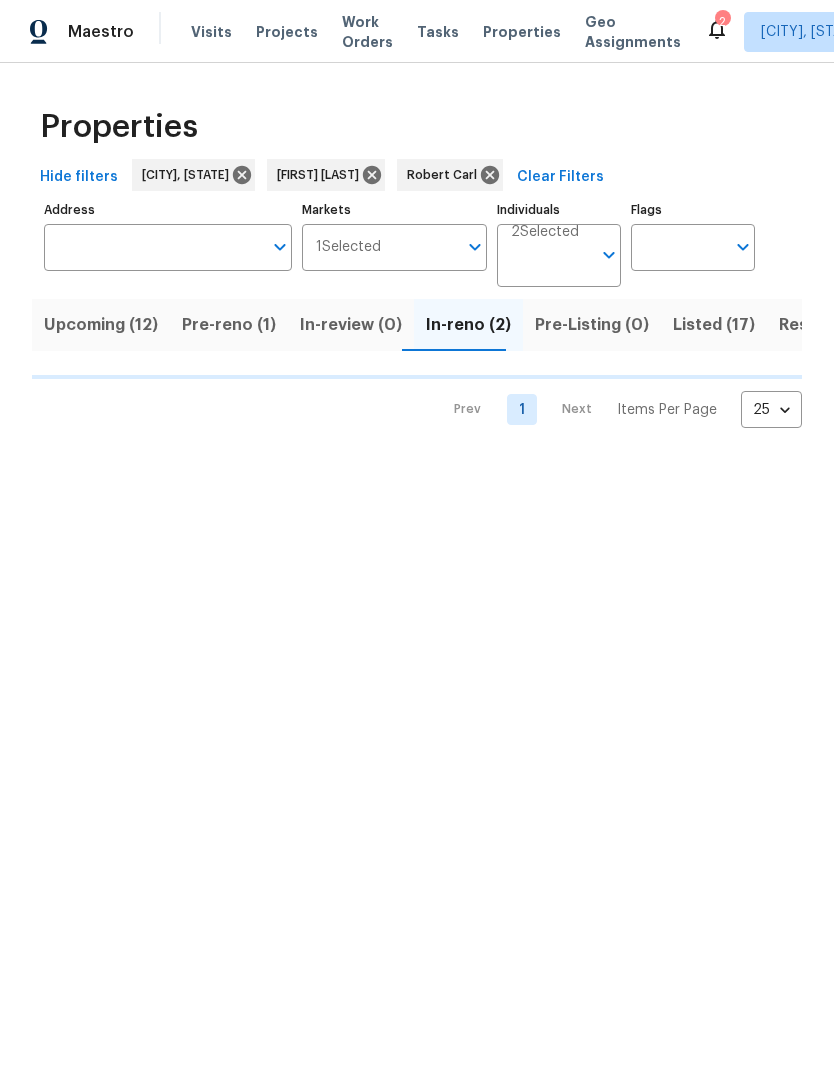 scroll, scrollTop: 0, scrollLeft: 0, axis: both 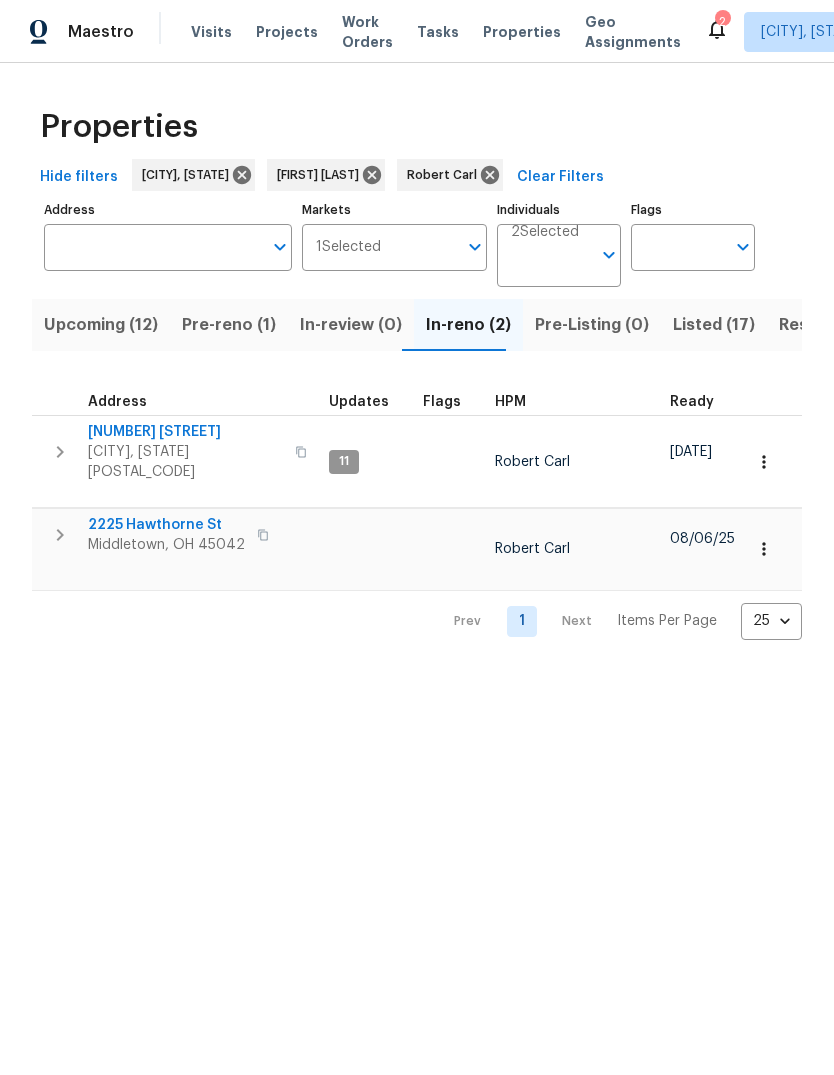 click on "Pre-reno (1)" at bounding box center (229, 325) 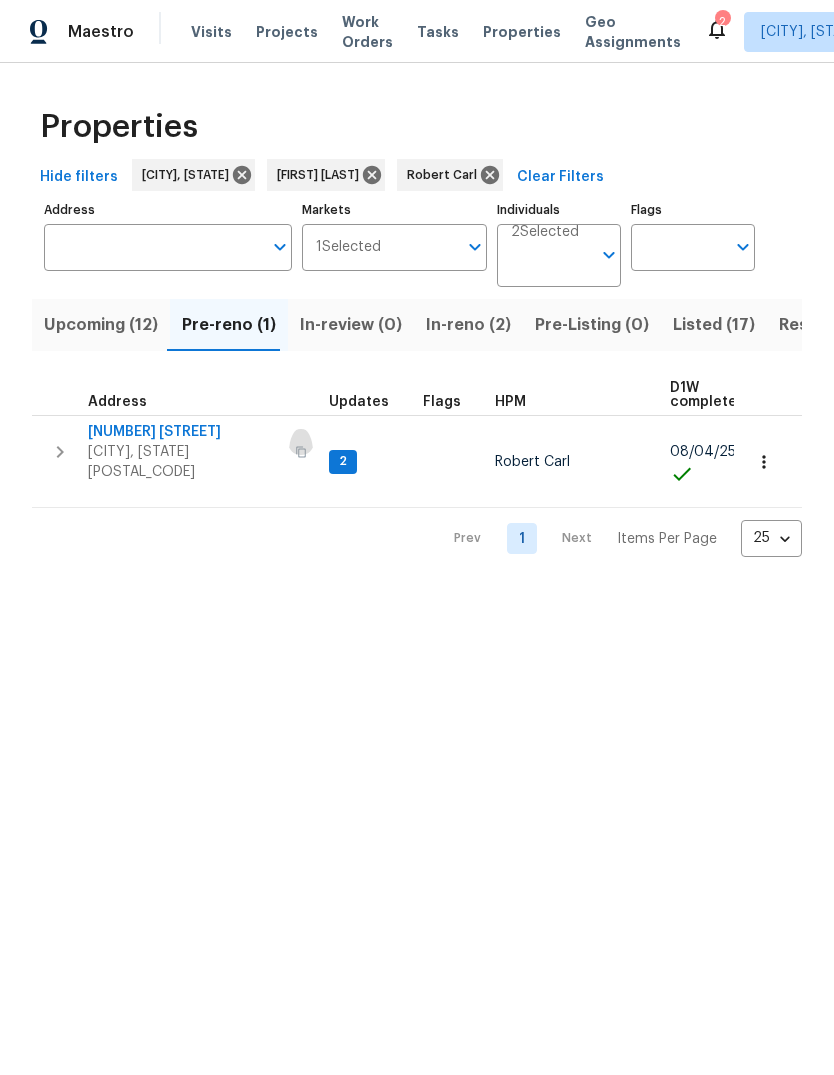 click at bounding box center (301, 452) 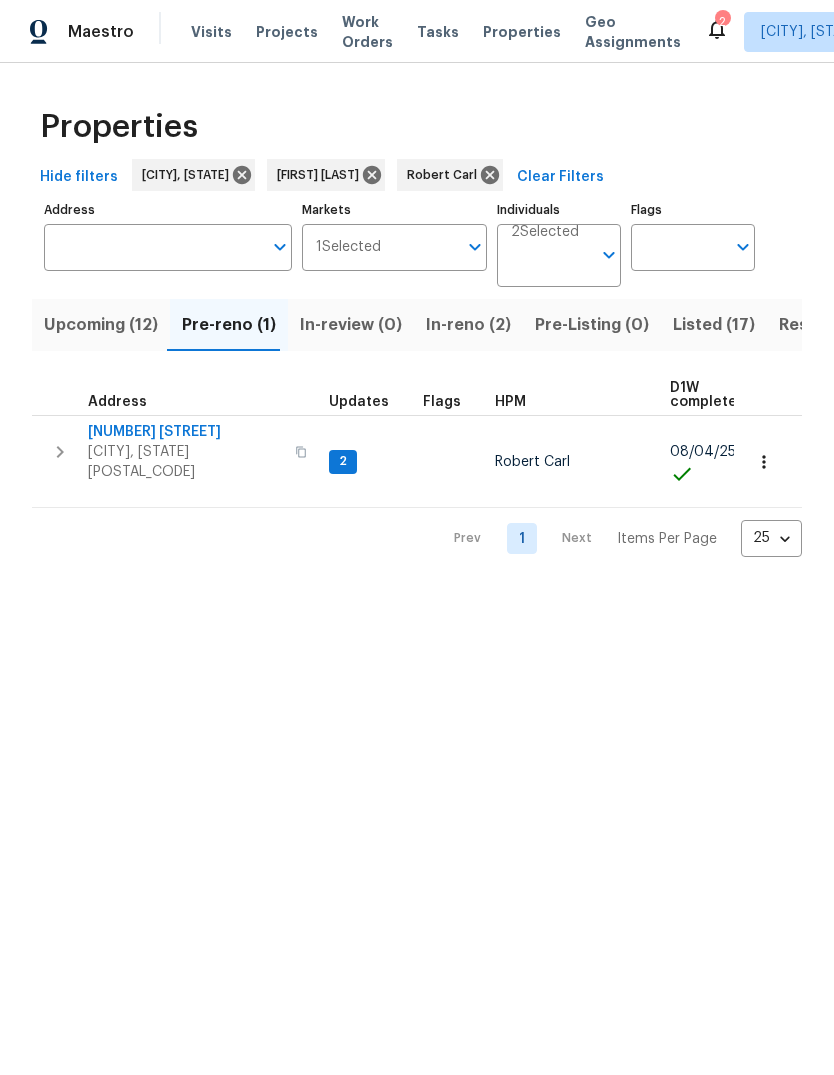 click on "591 Fox Run Pl" at bounding box center (185, 432) 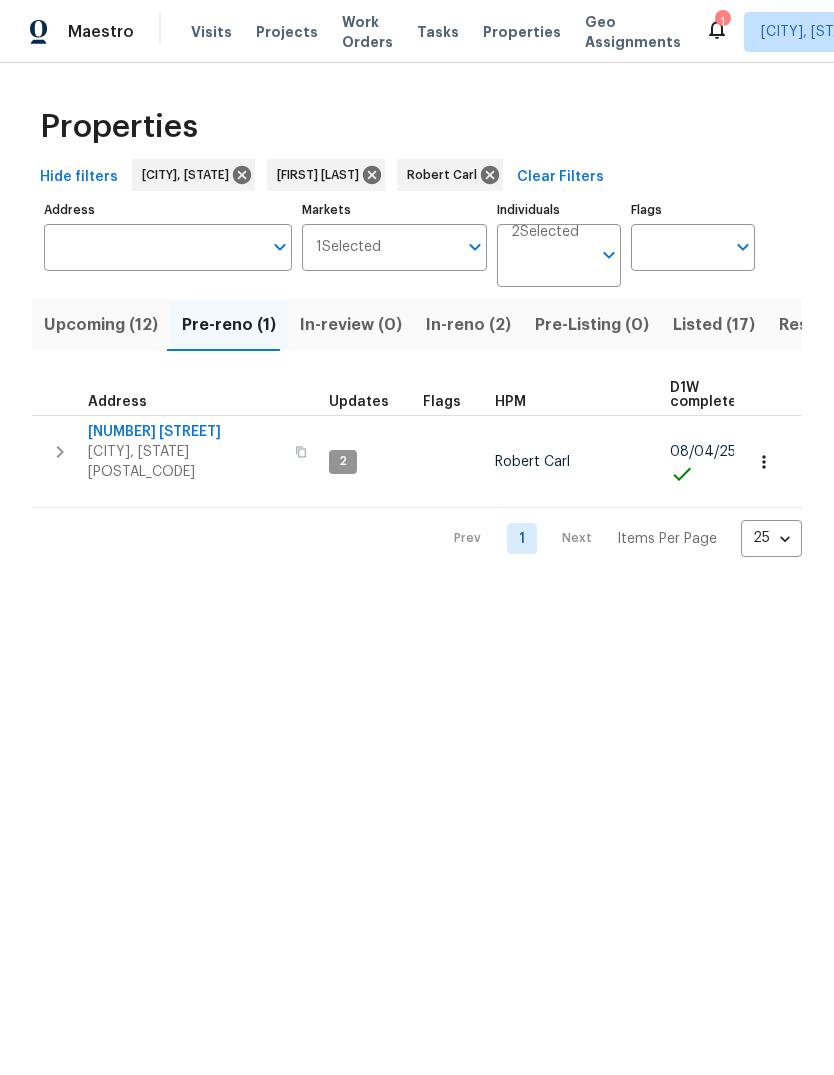 click 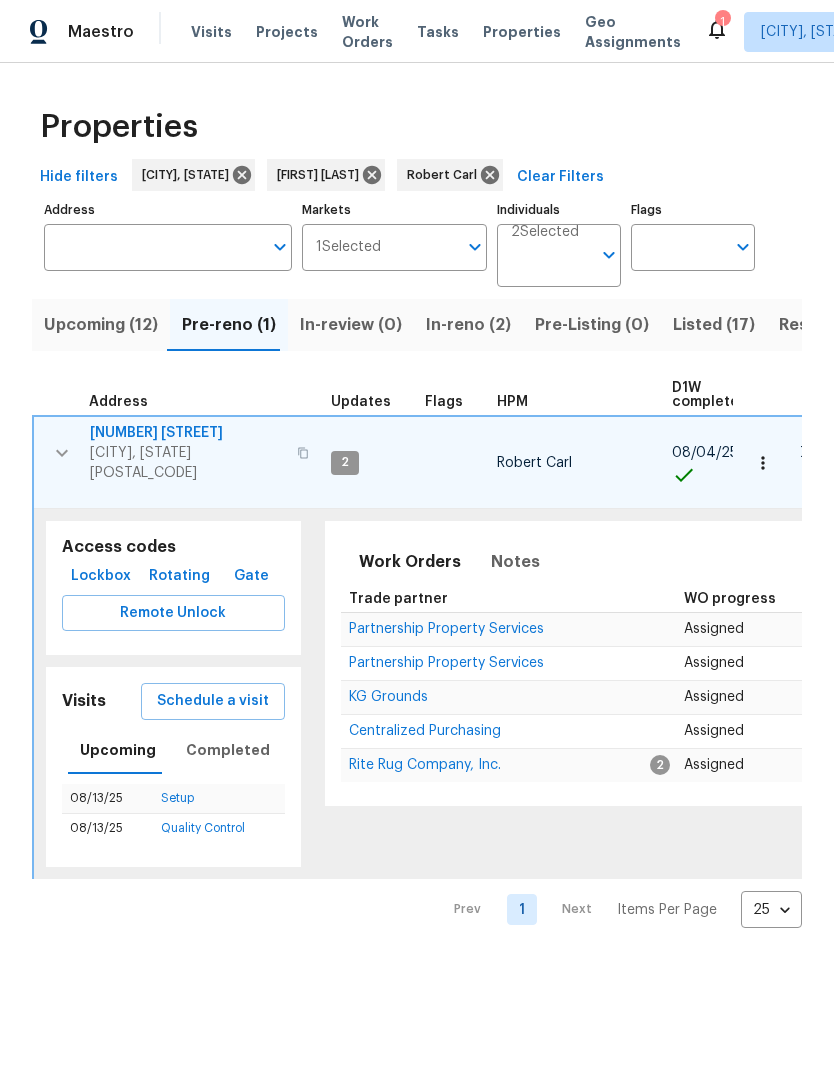 click on "Lockbox" at bounding box center (101, 576) 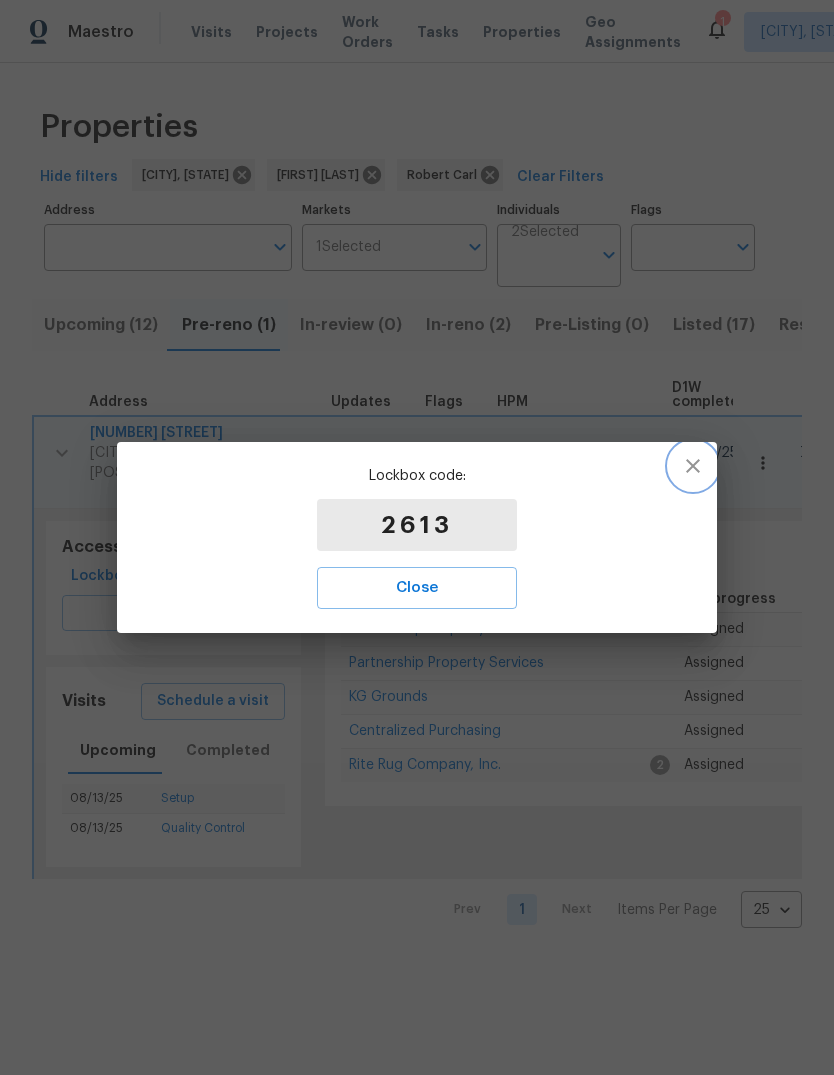 click 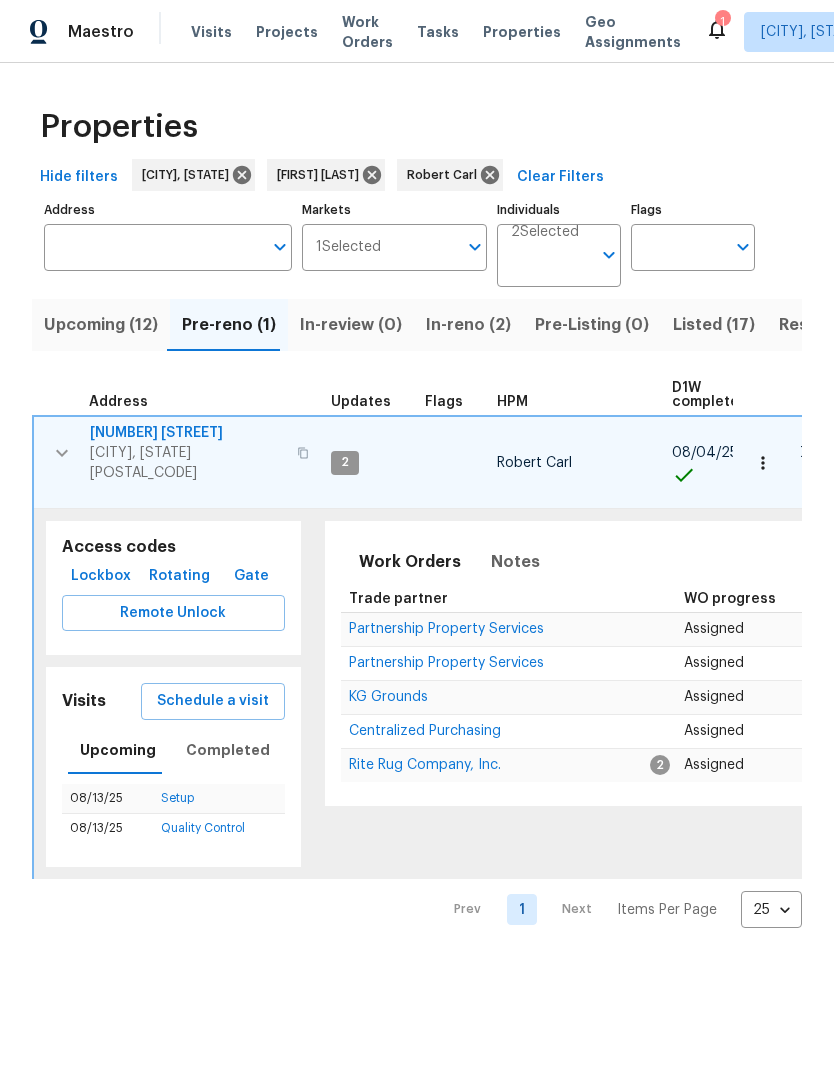 click 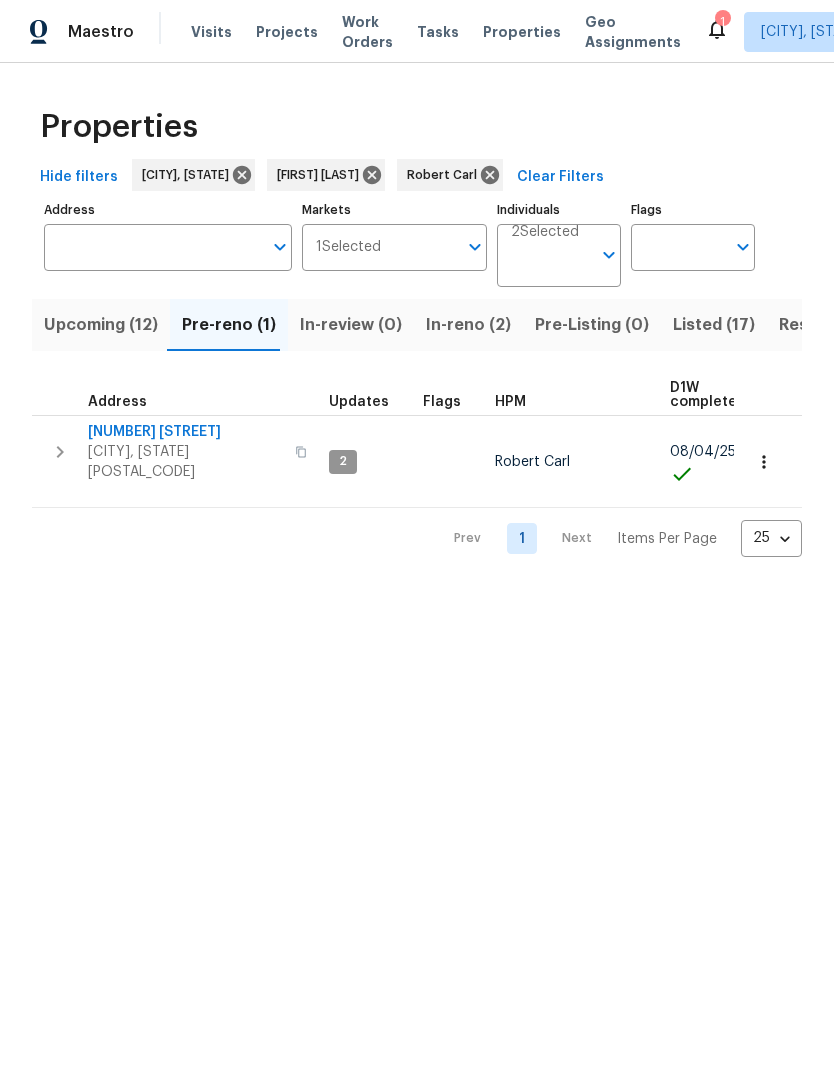 click 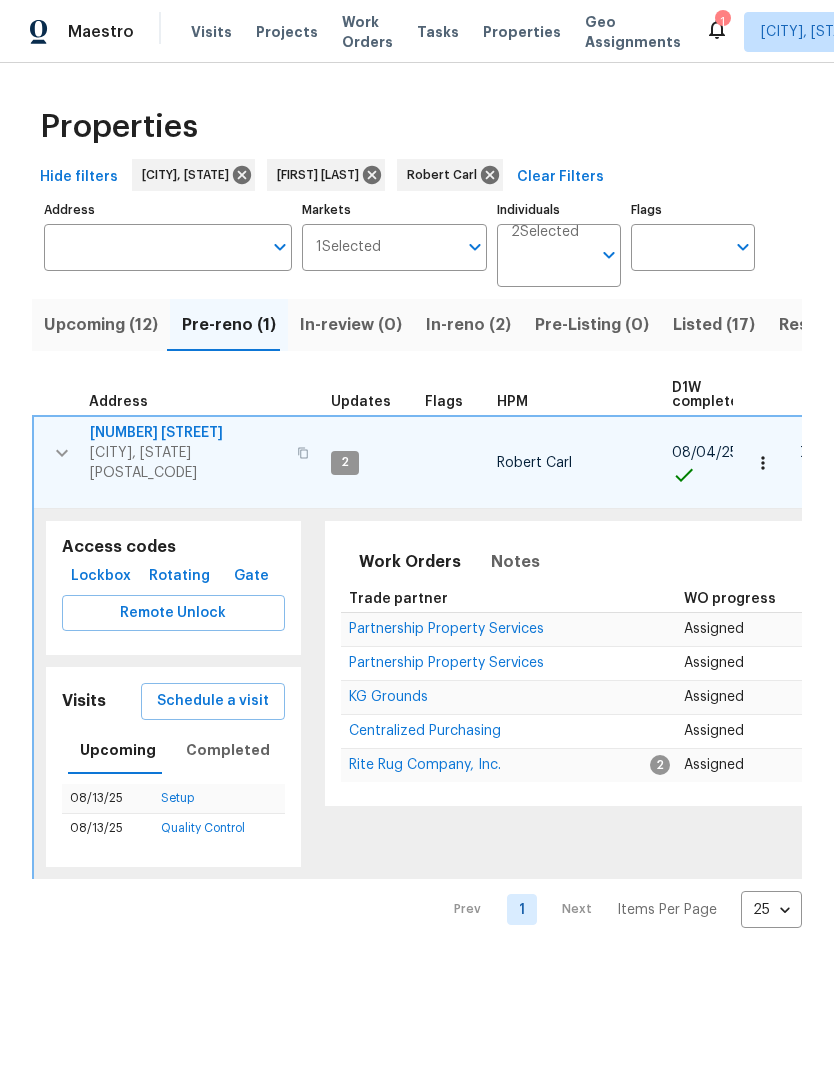 click on "Lockbox" at bounding box center [101, 576] 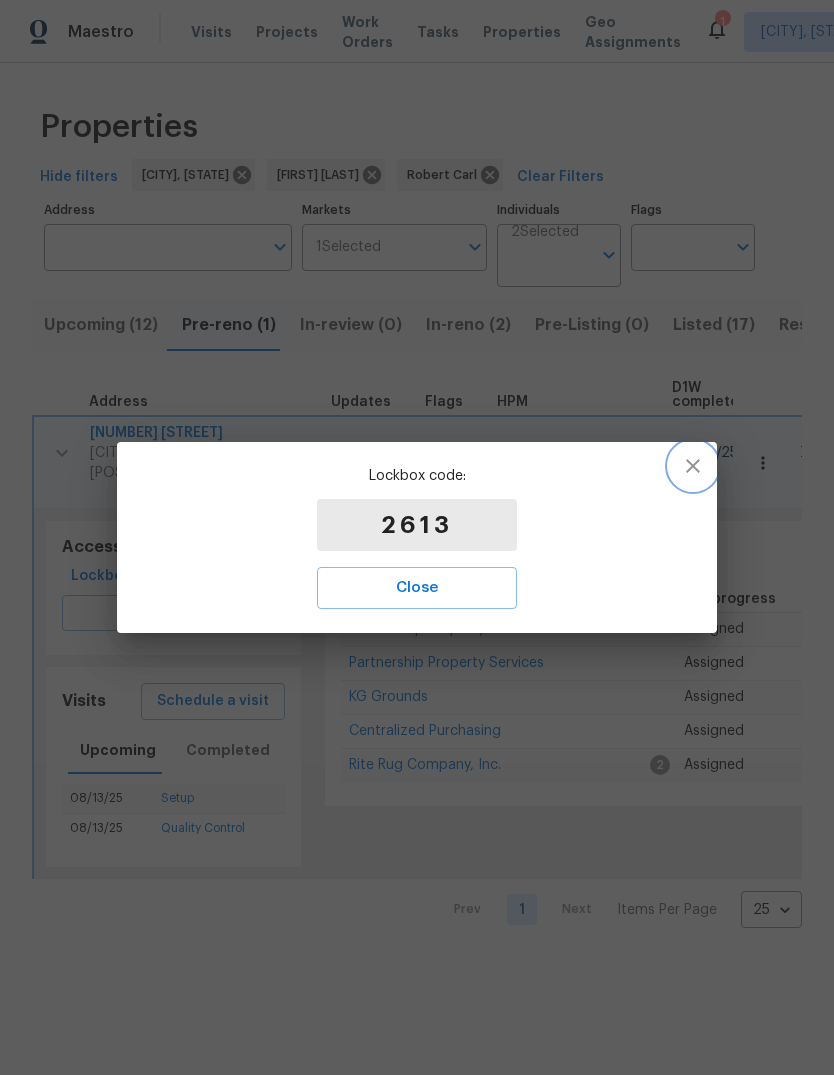 click at bounding box center [693, 466] 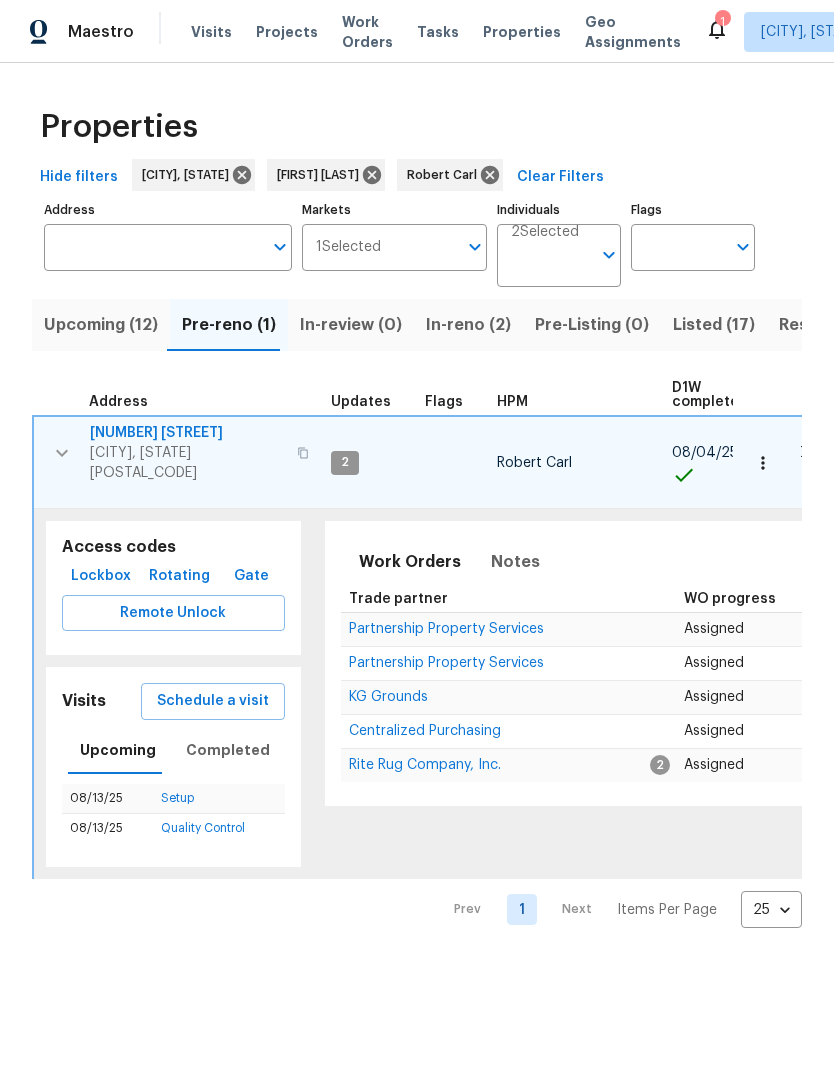 click on "In-reno (2)" at bounding box center [468, 325] 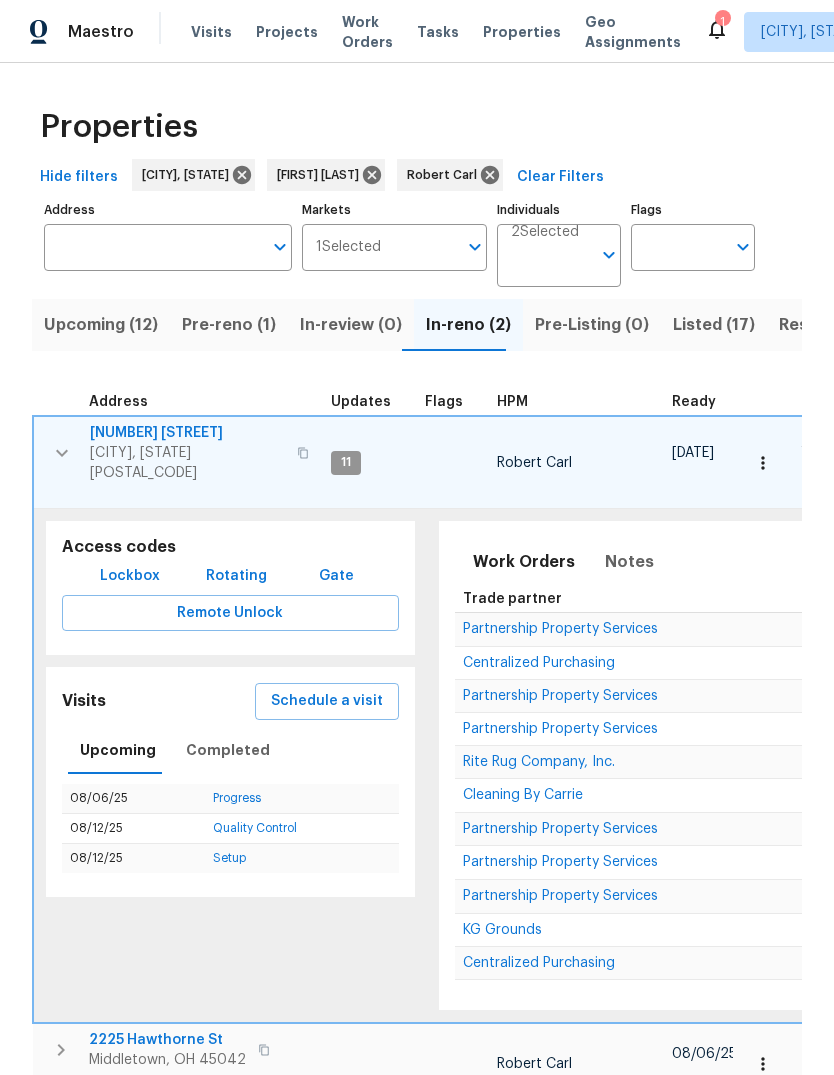 click on "Access codes Lockbox Rotating Gate Remote Unlock Visits Schedule a visit Upcoming Completed 08/06/25 Progress 08/12/25 Quality Control 08/12/25 Setup" at bounding box center [230, 765] 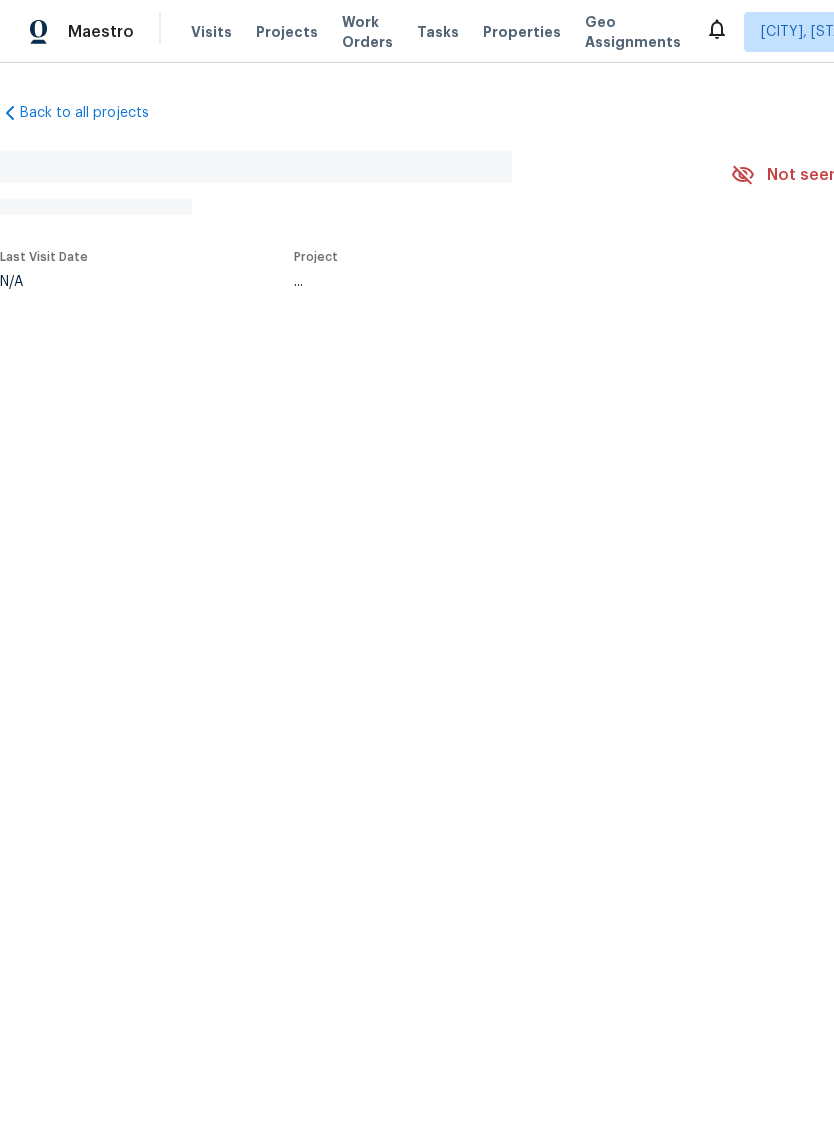 scroll, scrollTop: 0, scrollLeft: 0, axis: both 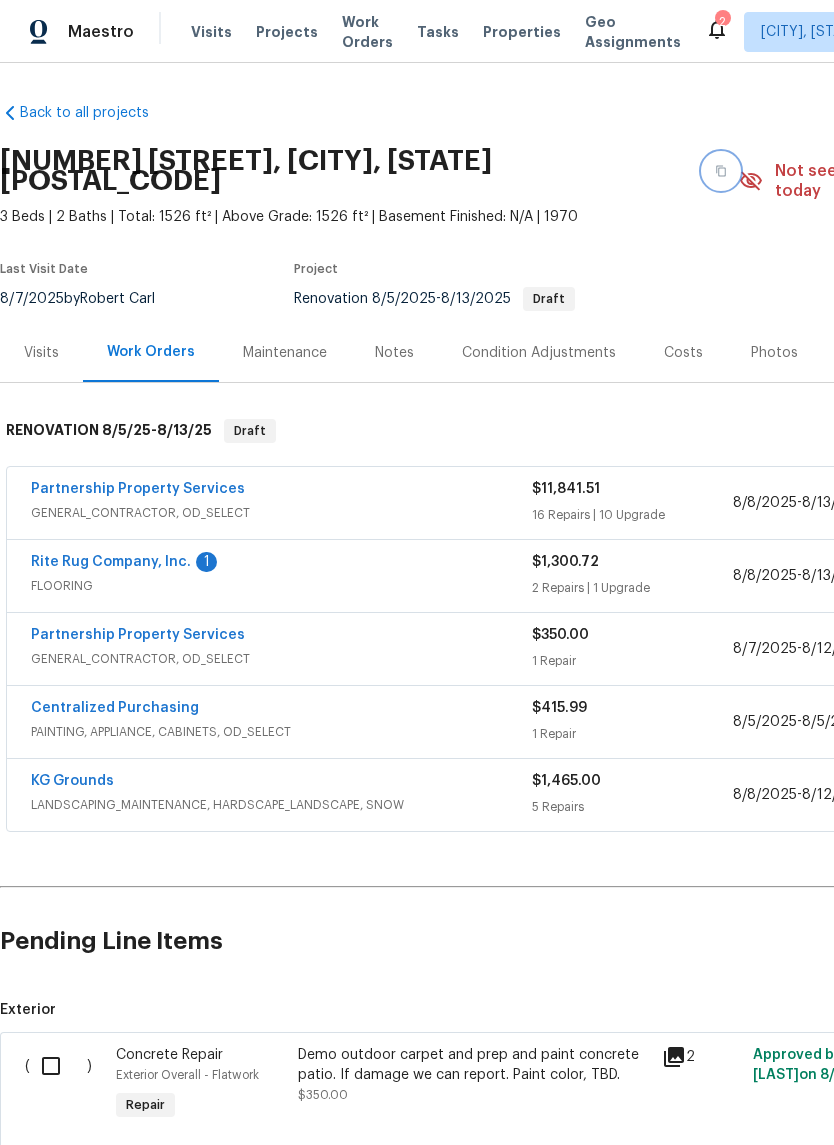 click 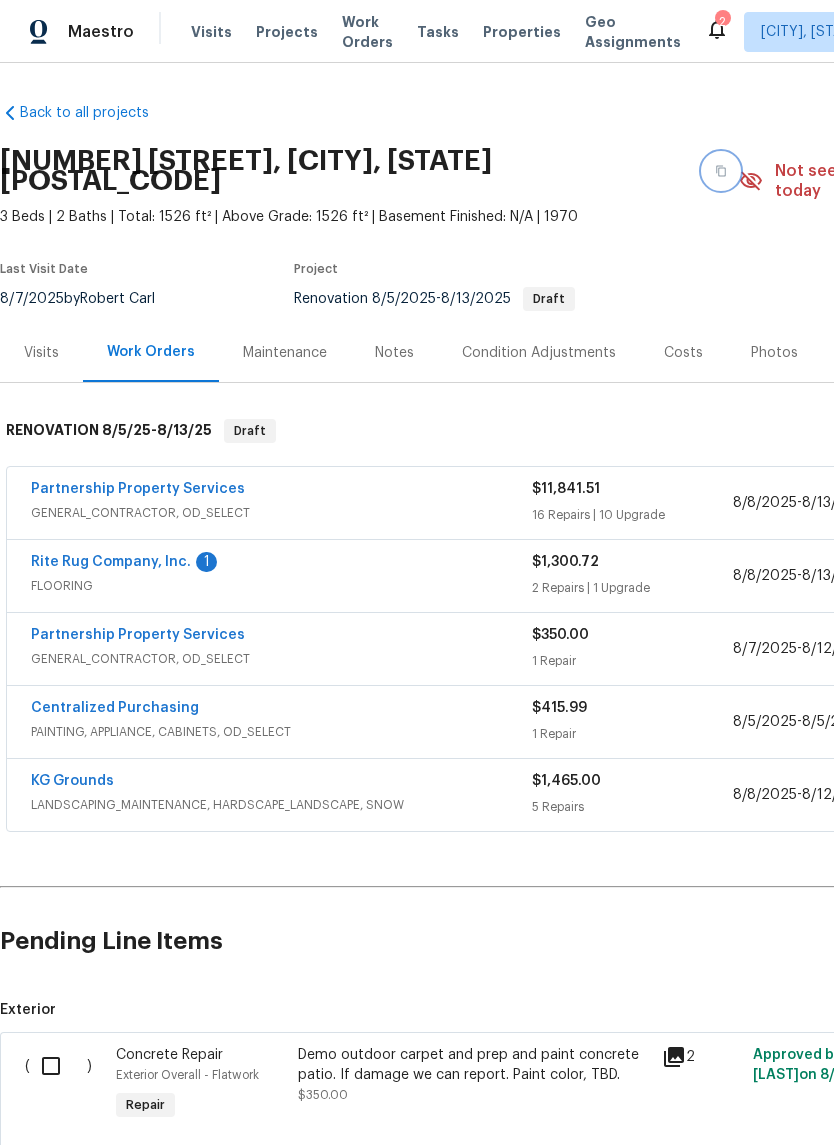 click 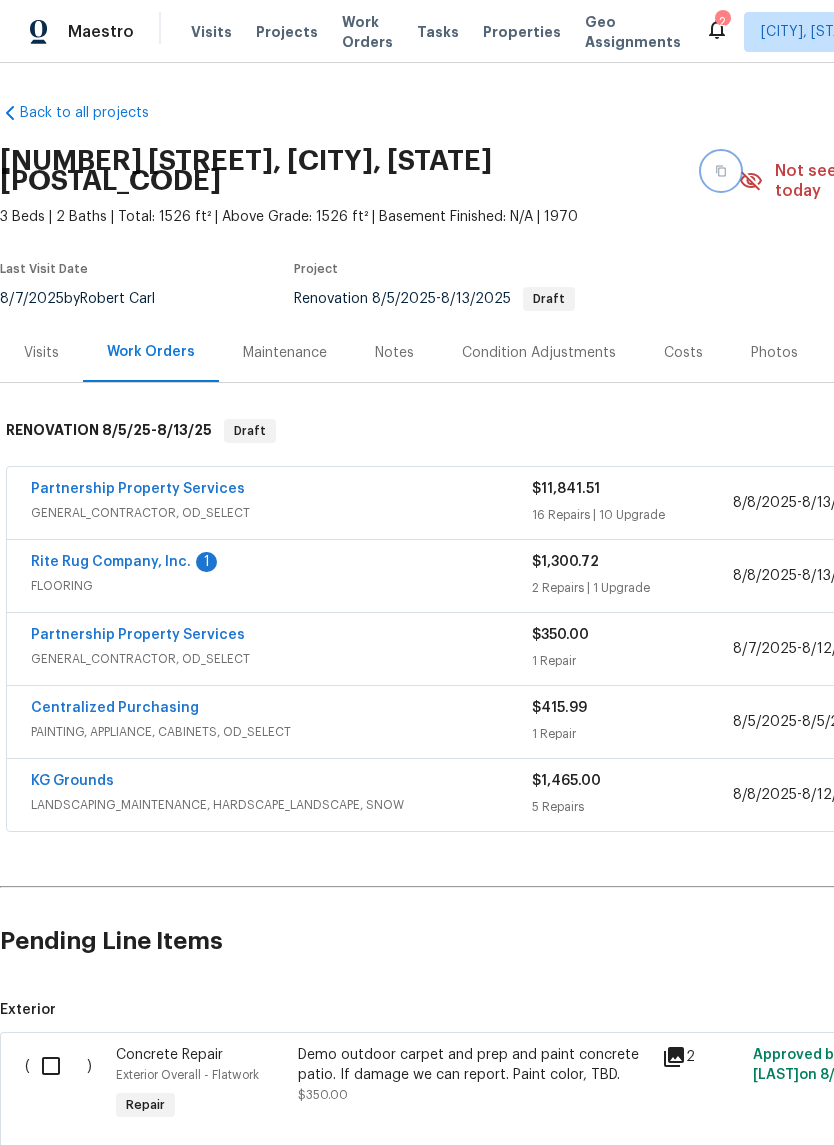 click at bounding box center (721, 171) 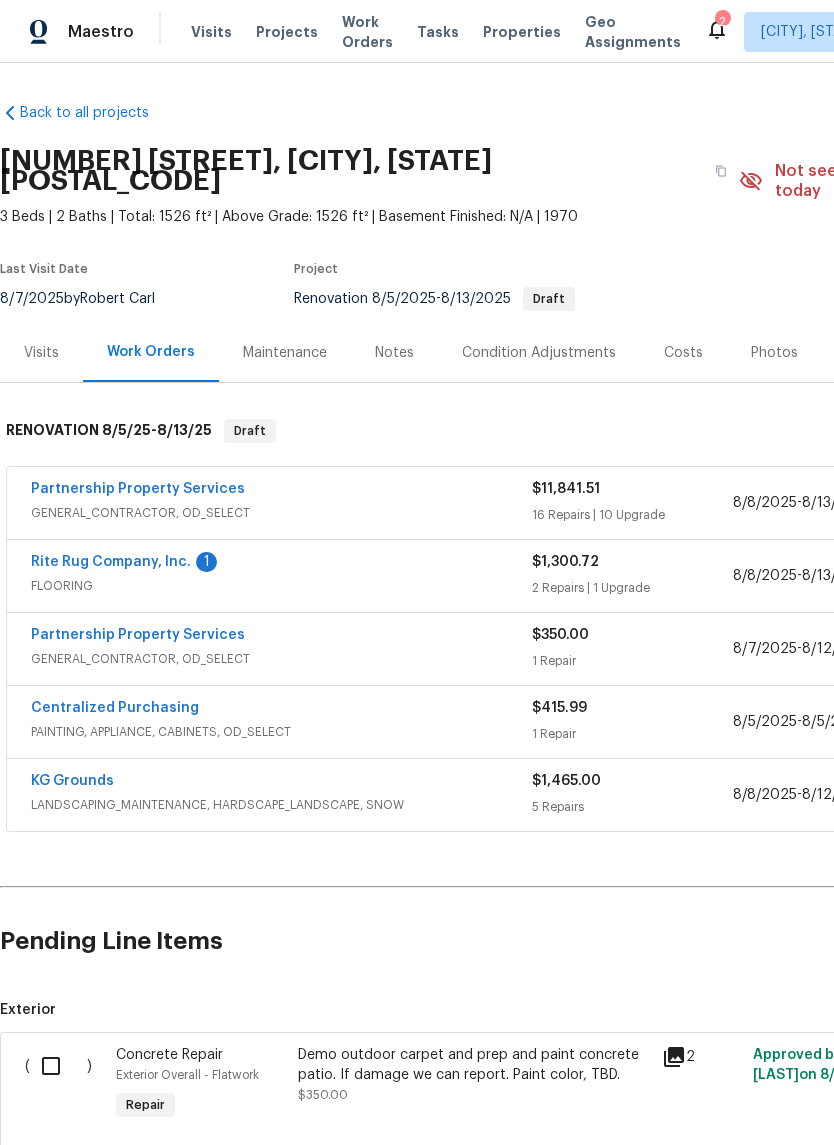 click on "Rite Rug Company, Inc." at bounding box center (111, 562) 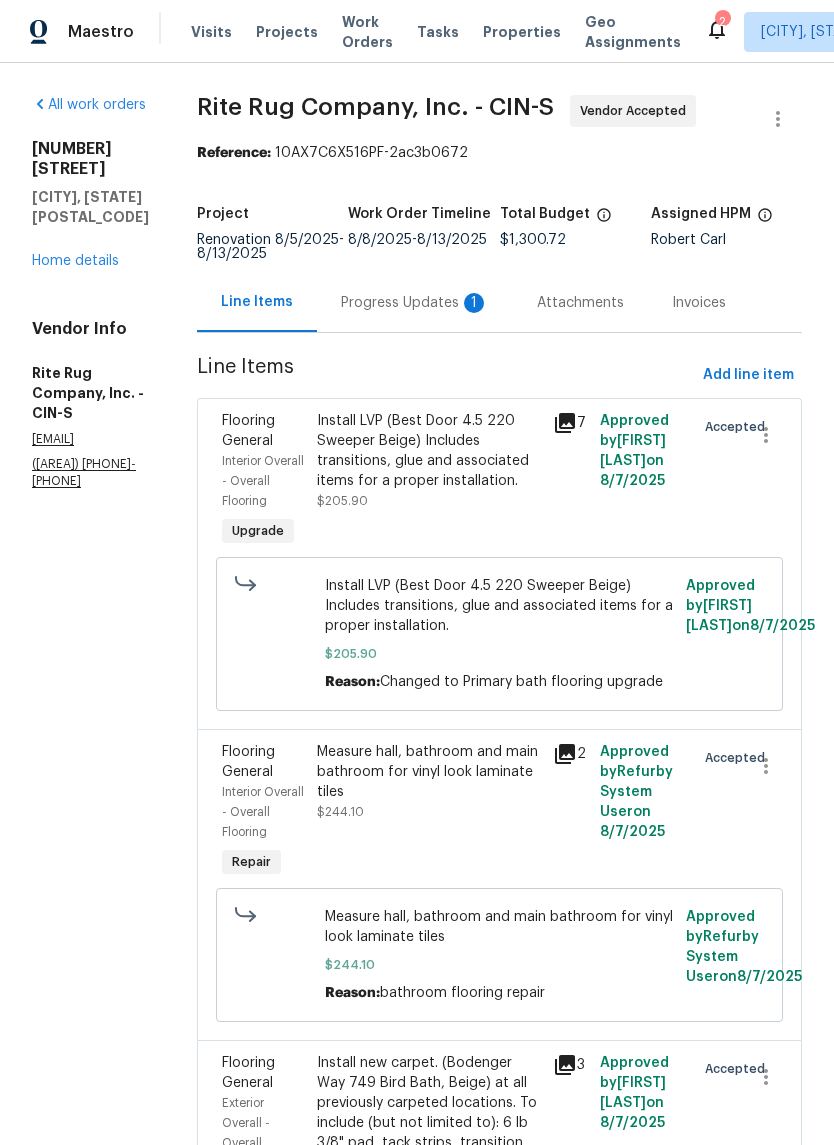 scroll, scrollTop: 13, scrollLeft: 0, axis: vertical 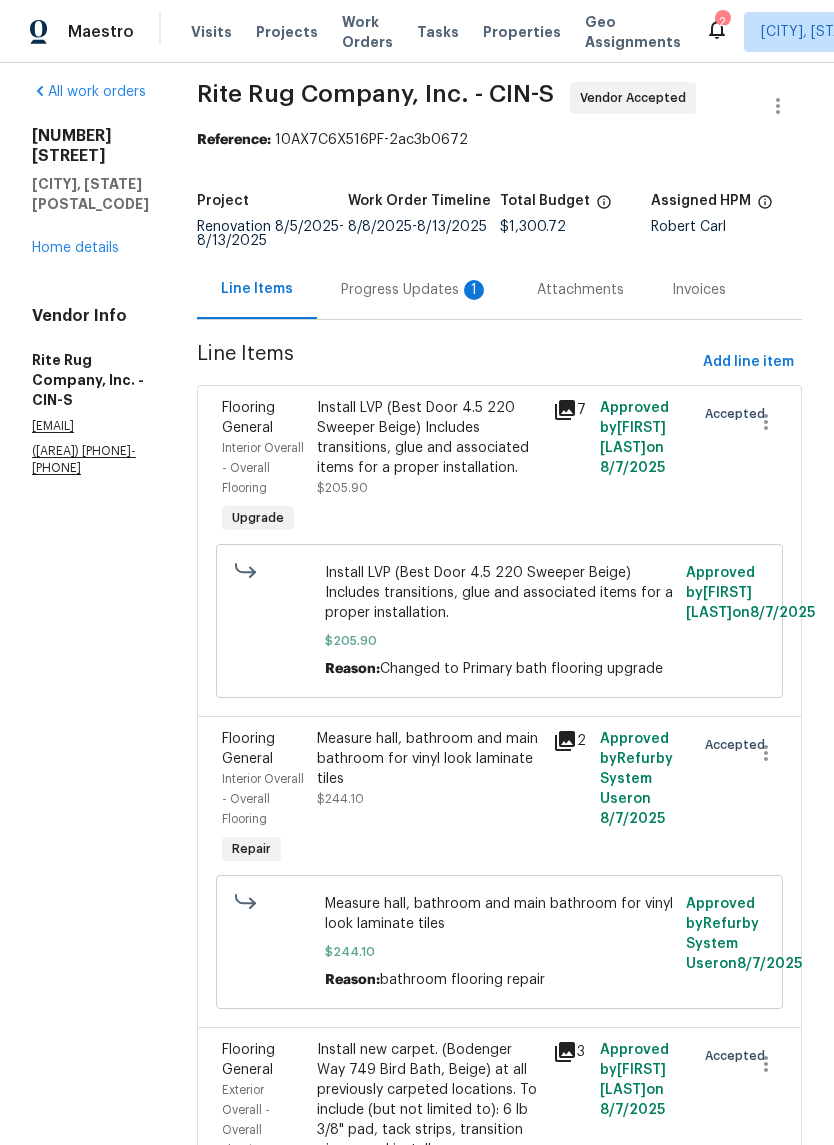 click on "Progress Updates 1" at bounding box center (415, 290) 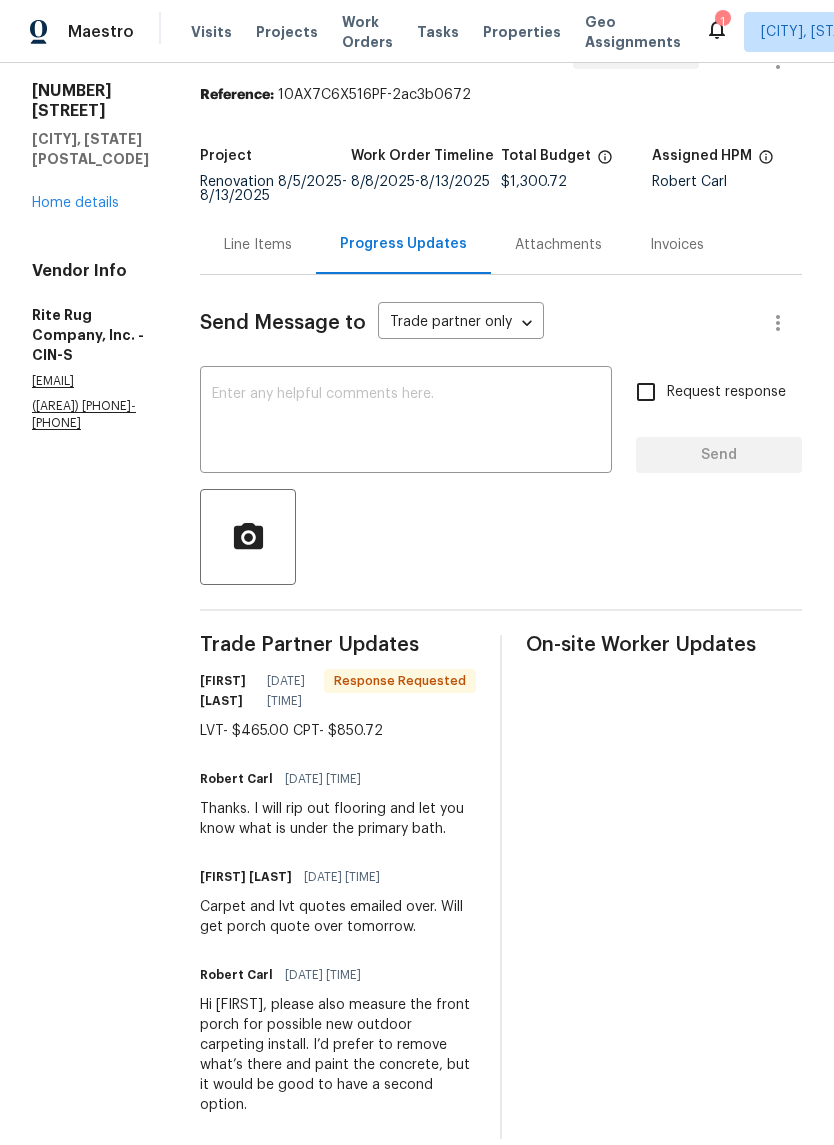 scroll, scrollTop: 57, scrollLeft: 0, axis: vertical 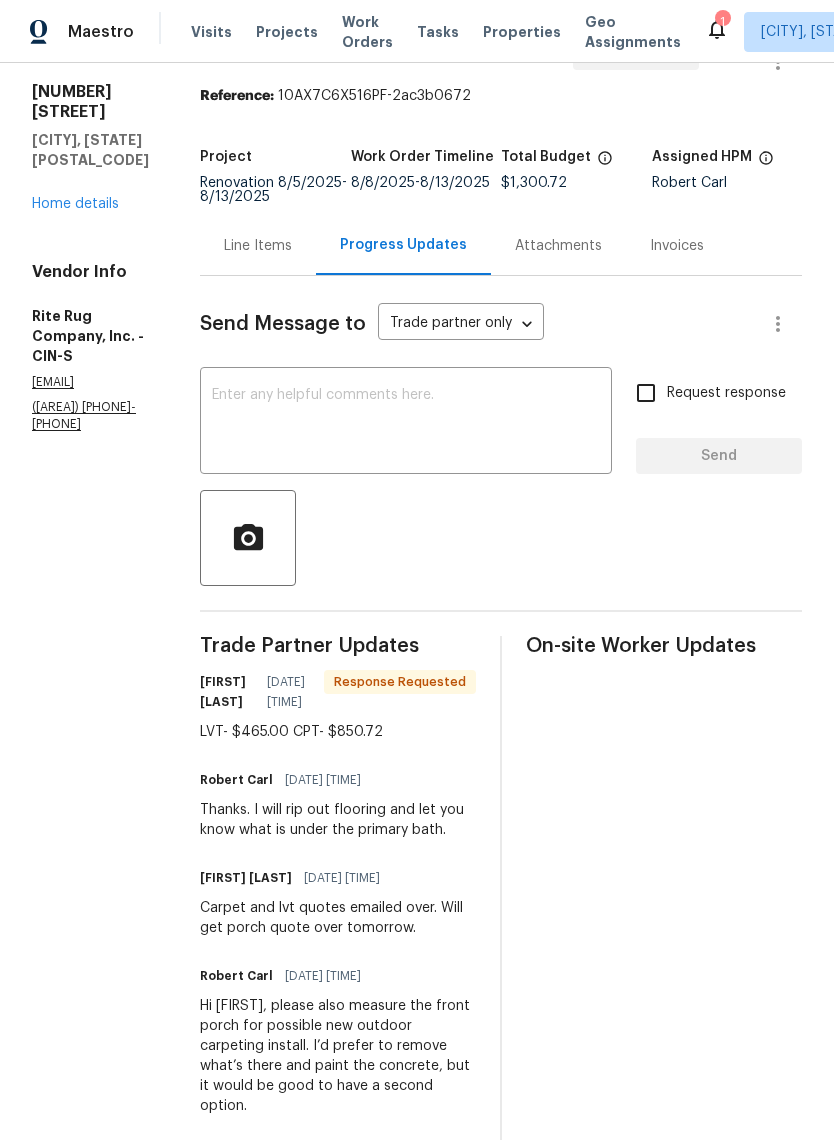 click on "Line Items" at bounding box center [258, 246] 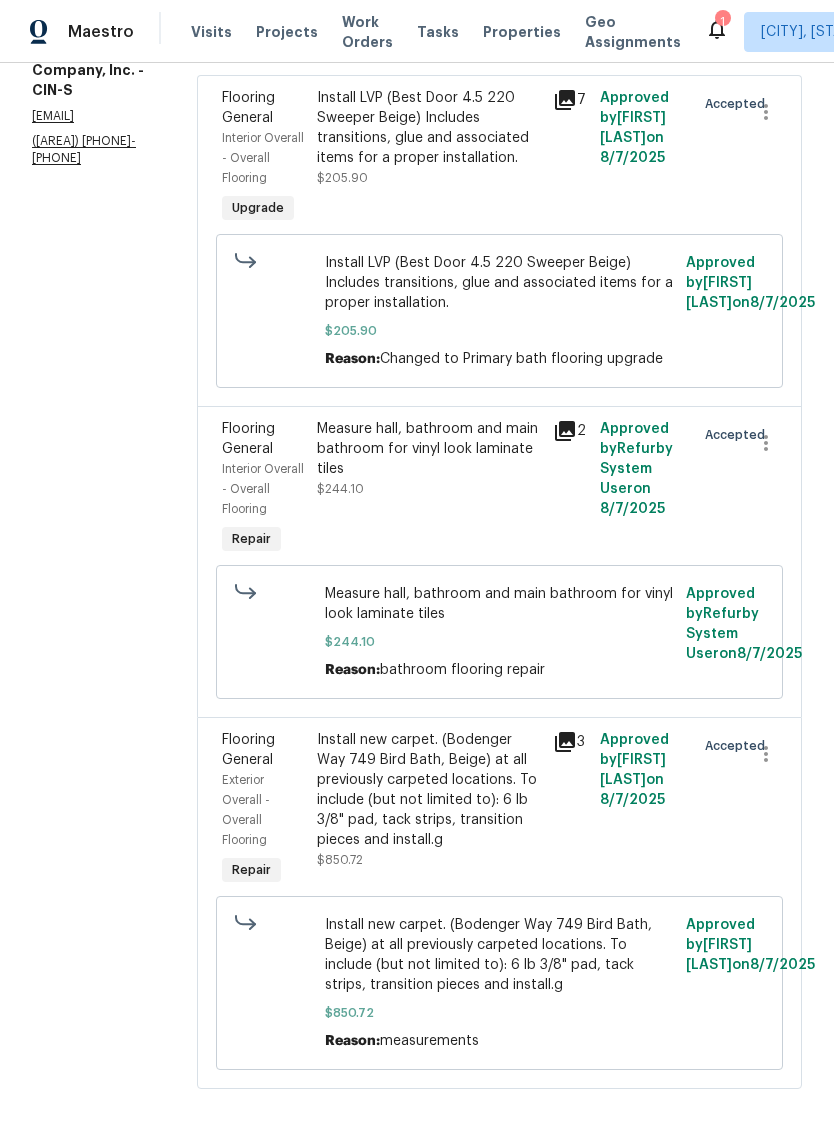 scroll, scrollTop: 413, scrollLeft: 0, axis: vertical 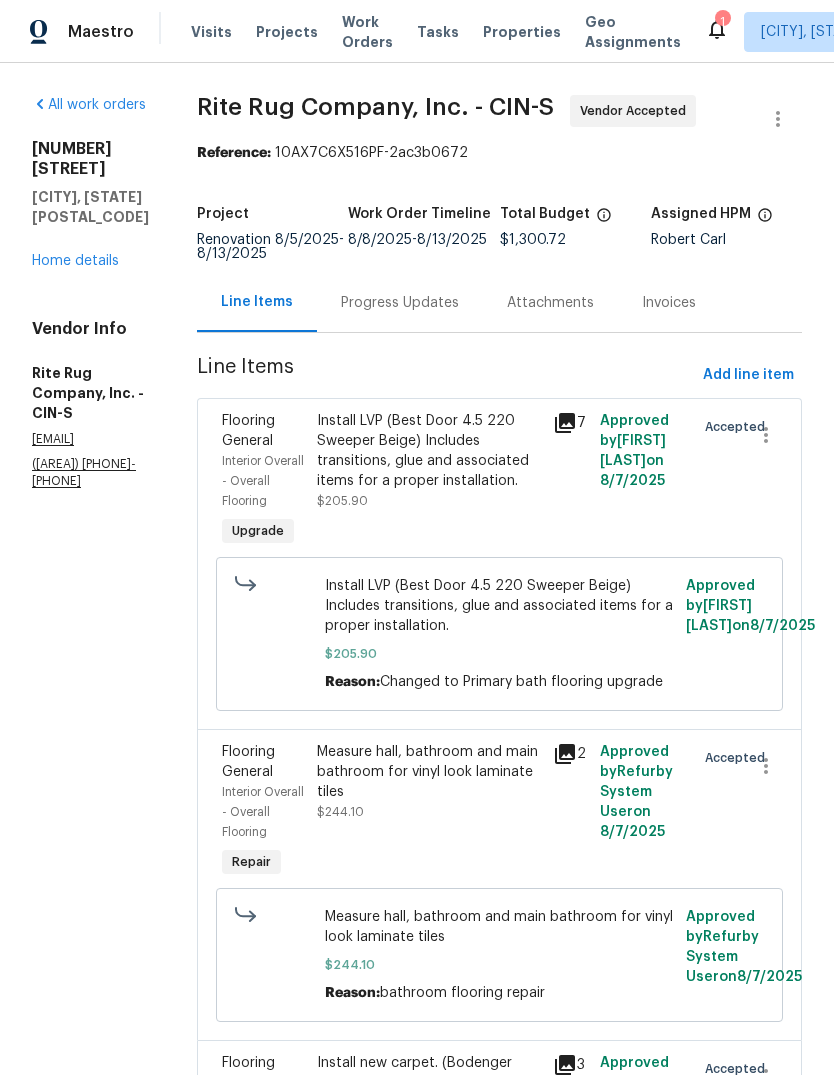click on "Home details" at bounding box center (75, 261) 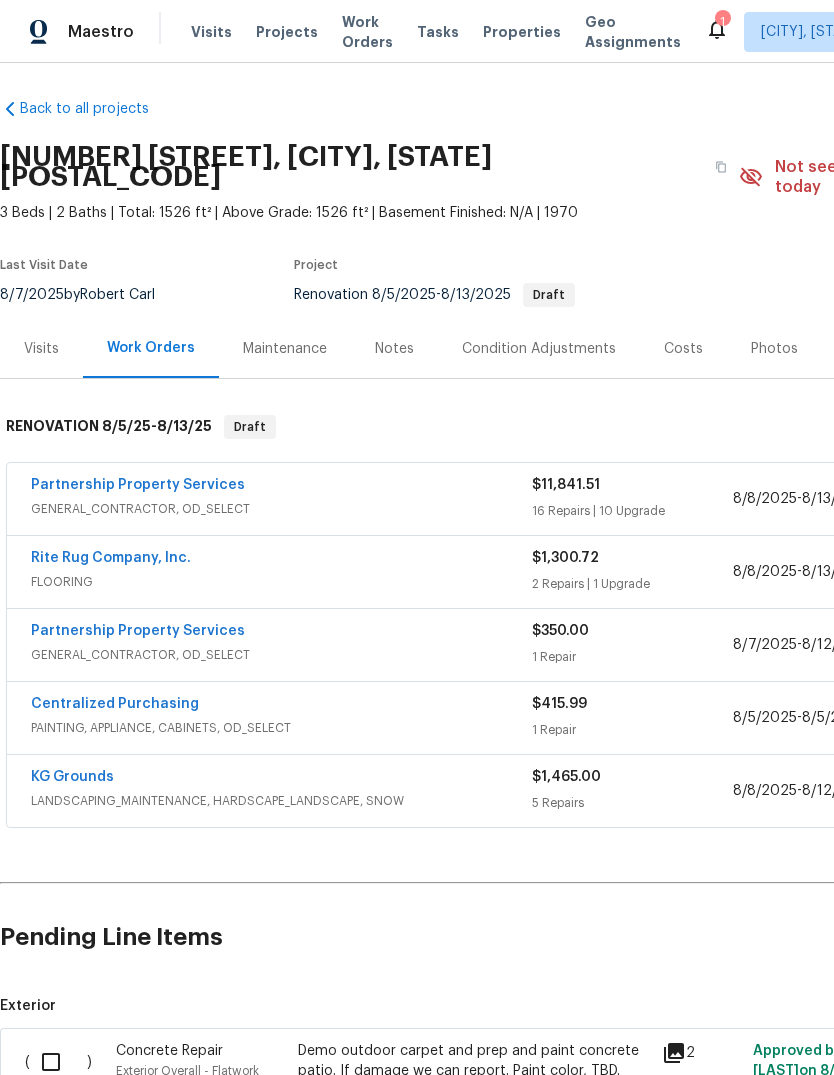 scroll, scrollTop: 4, scrollLeft: 0, axis: vertical 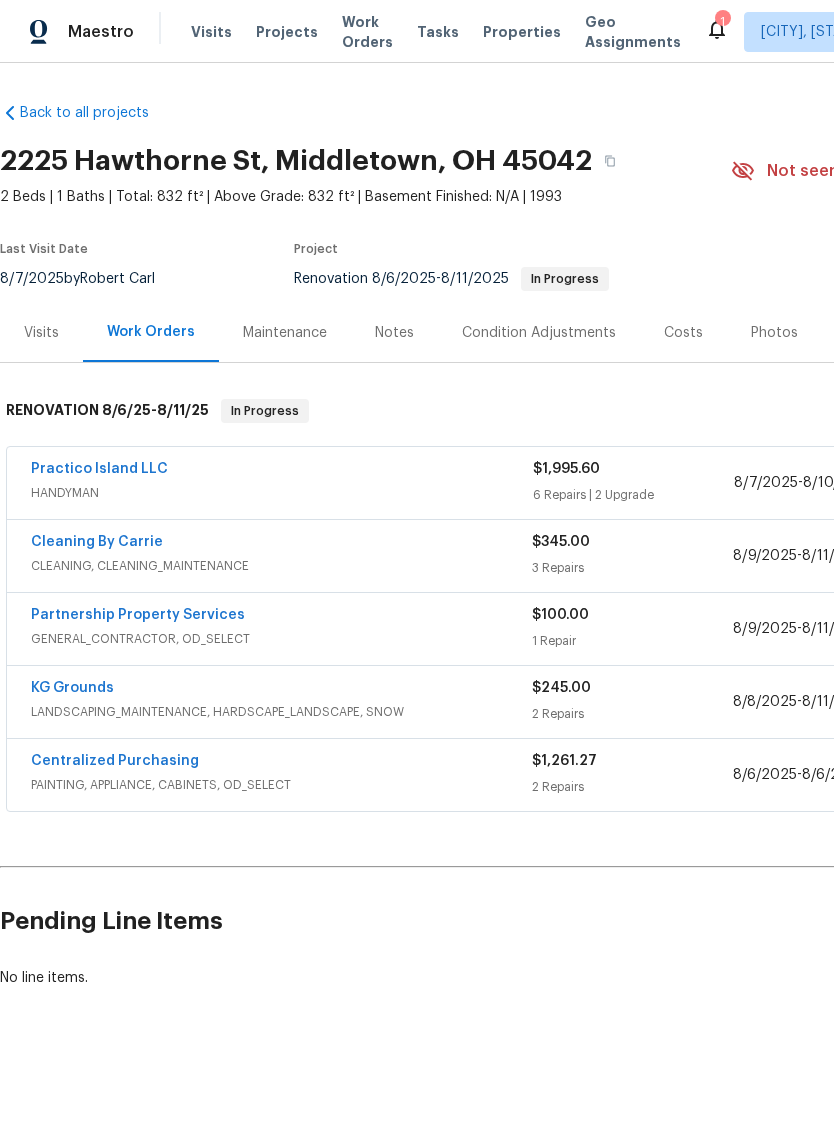 click on "Centralized Purchasing" at bounding box center [115, 761] 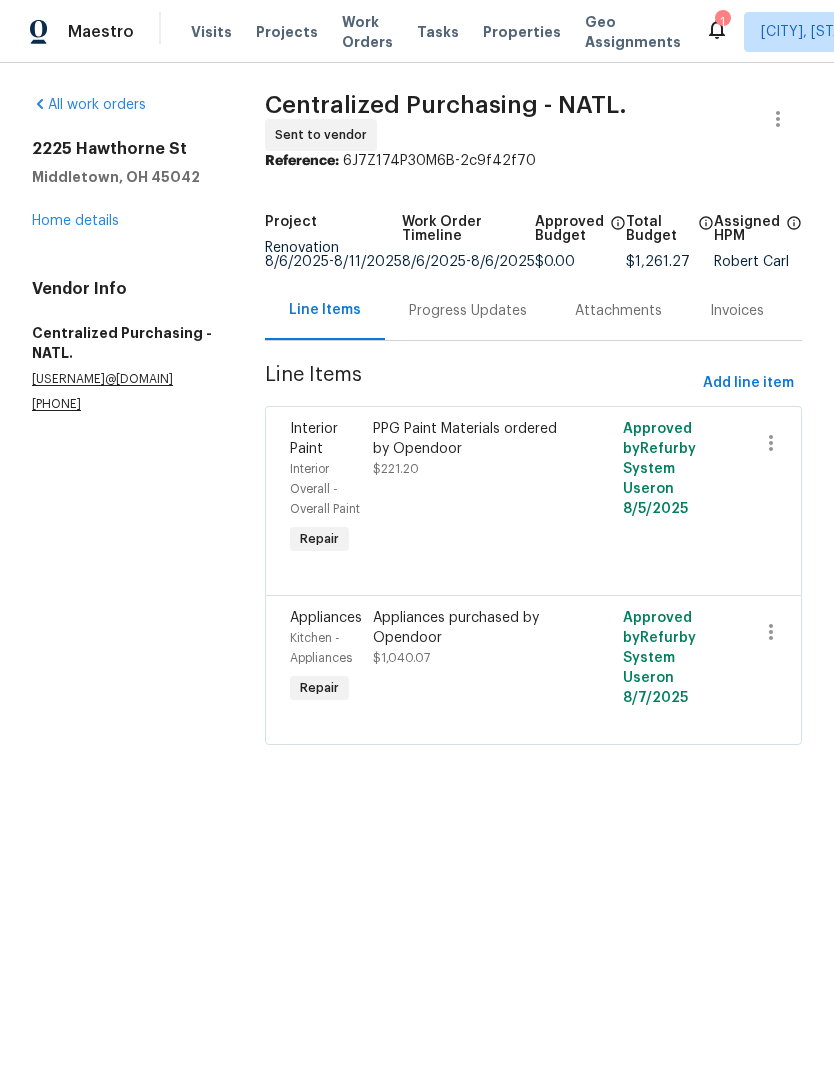 click on "Appliances purchased by Opendoor" at bounding box center (471, 628) 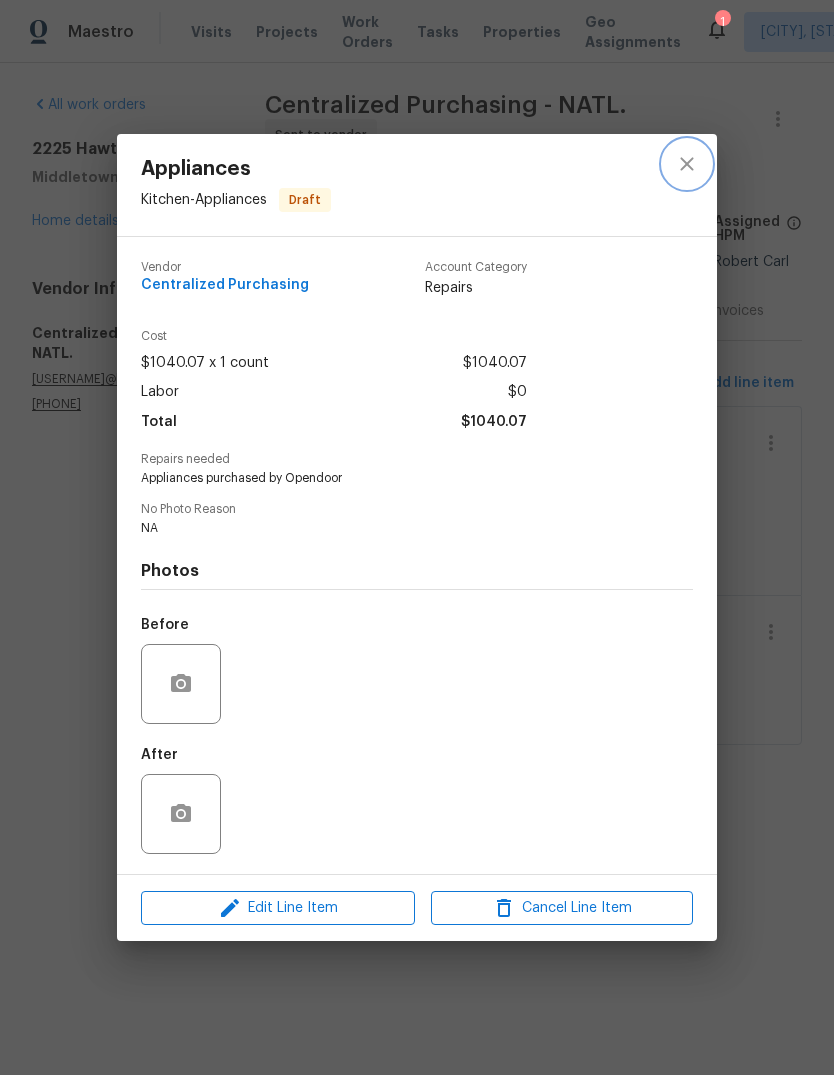 click at bounding box center [687, 164] 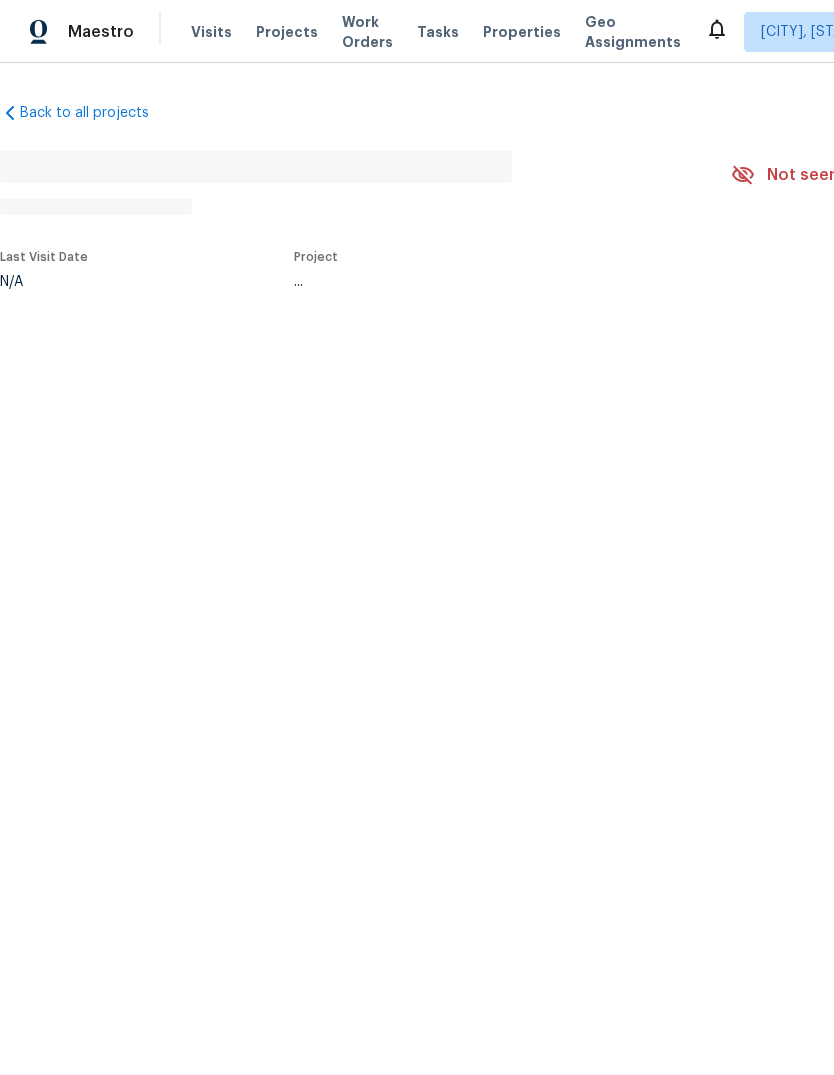 scroll, scrollTop: 0, scrollLeft: 0, axis: both 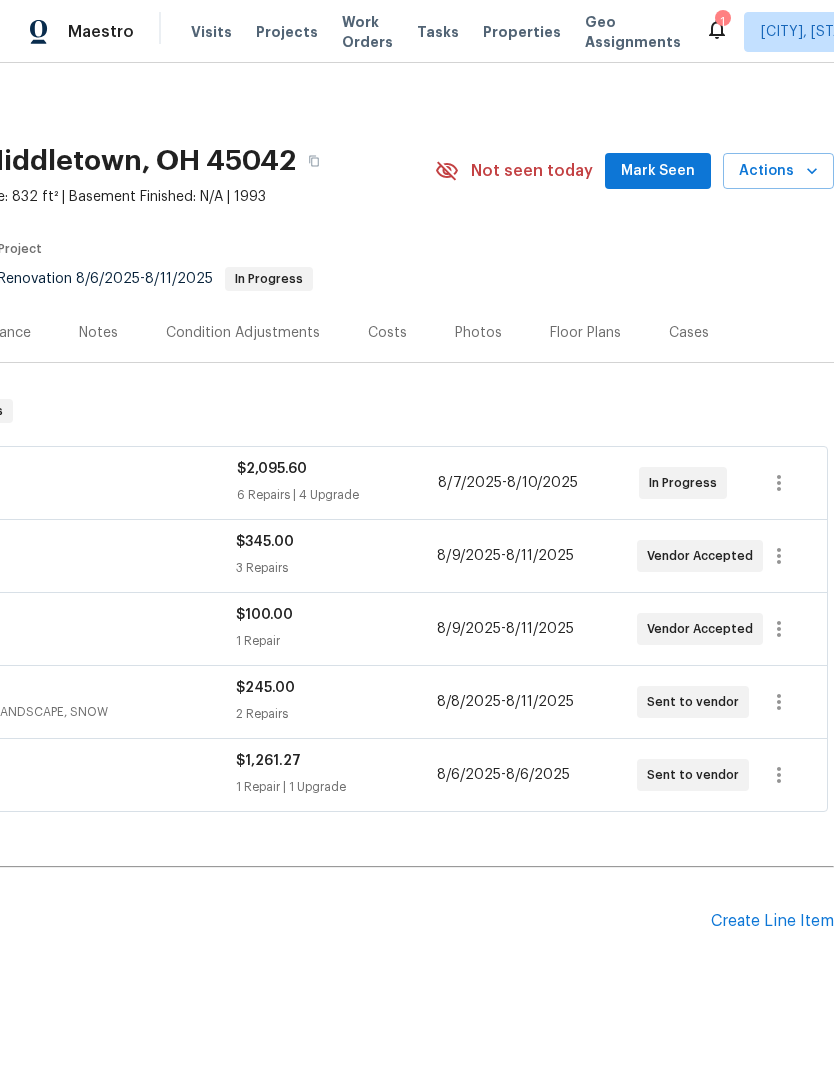 click on "Actions" at bounding box center (778, 171) 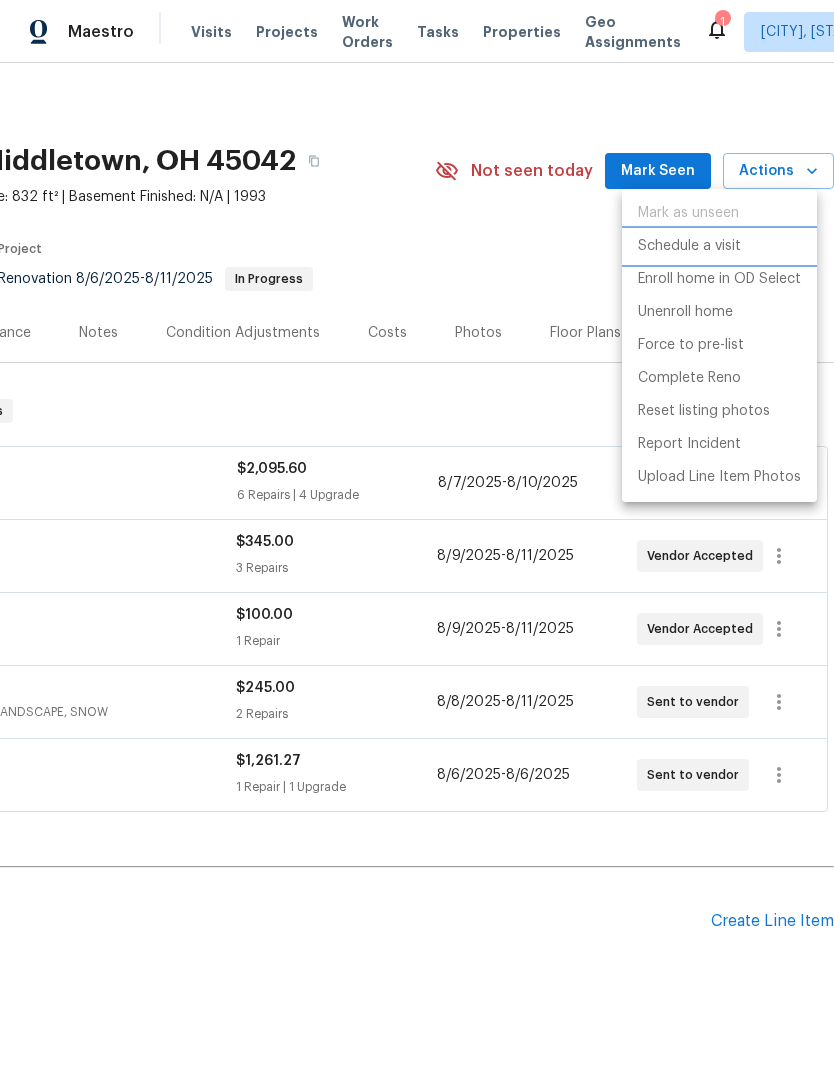click on "Schedule a visit" at bounding box center [719, 246] 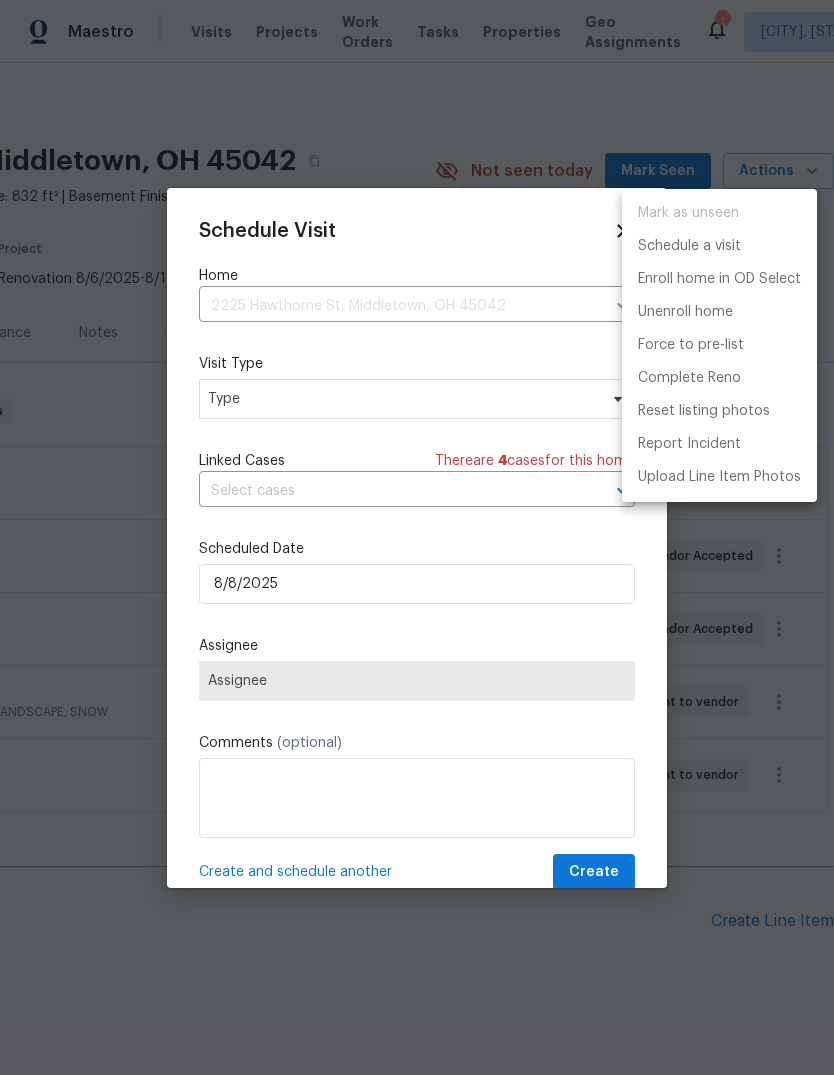 click at bounding box center [417, 537] 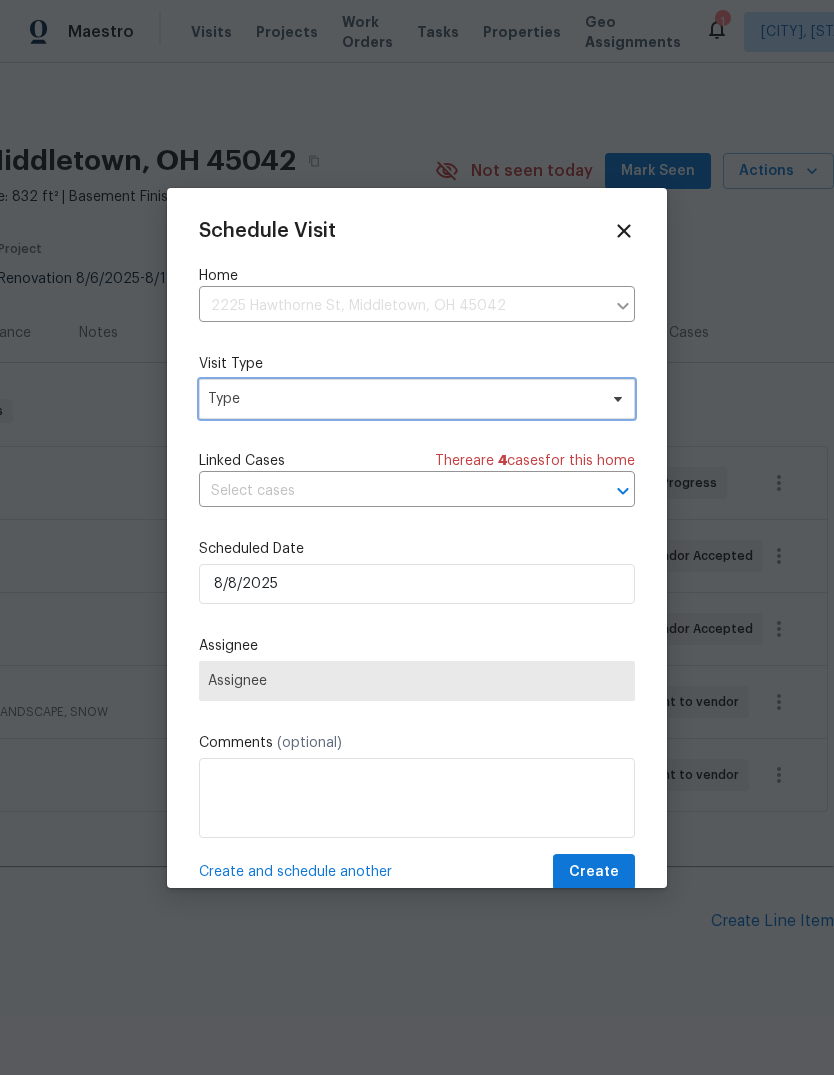 click on "Type" at bounding box center (417, 399) 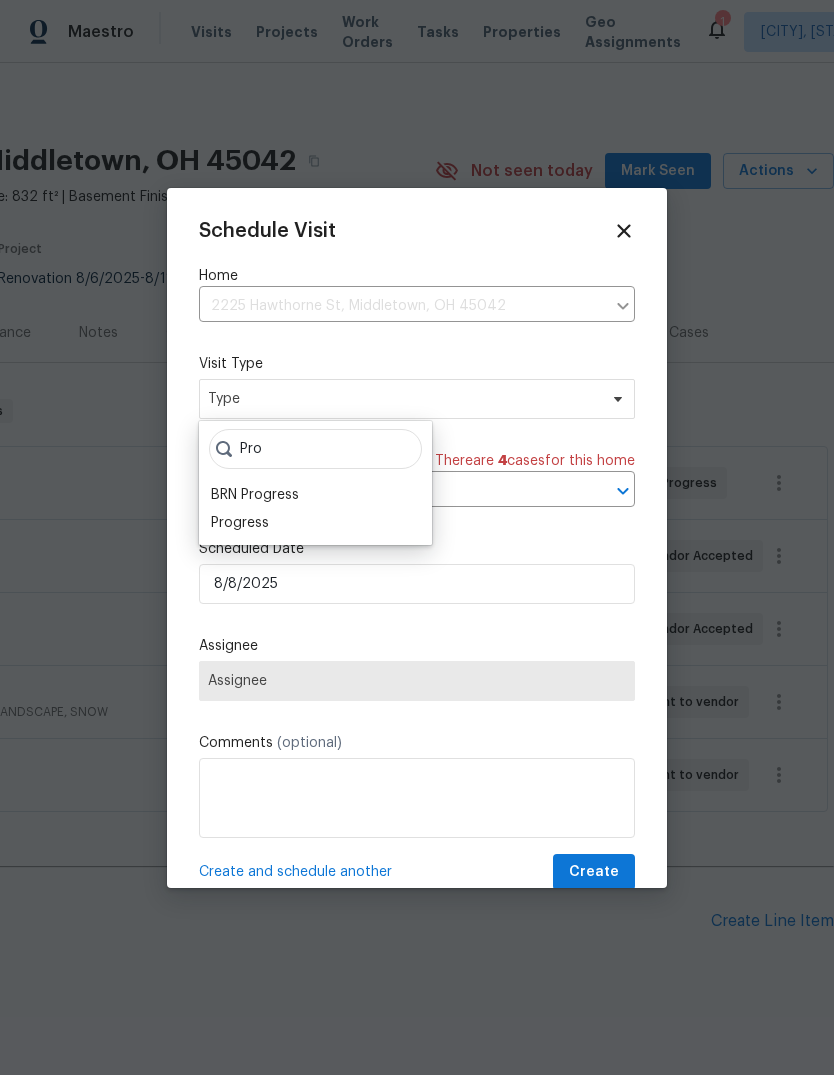 type on "Pro" 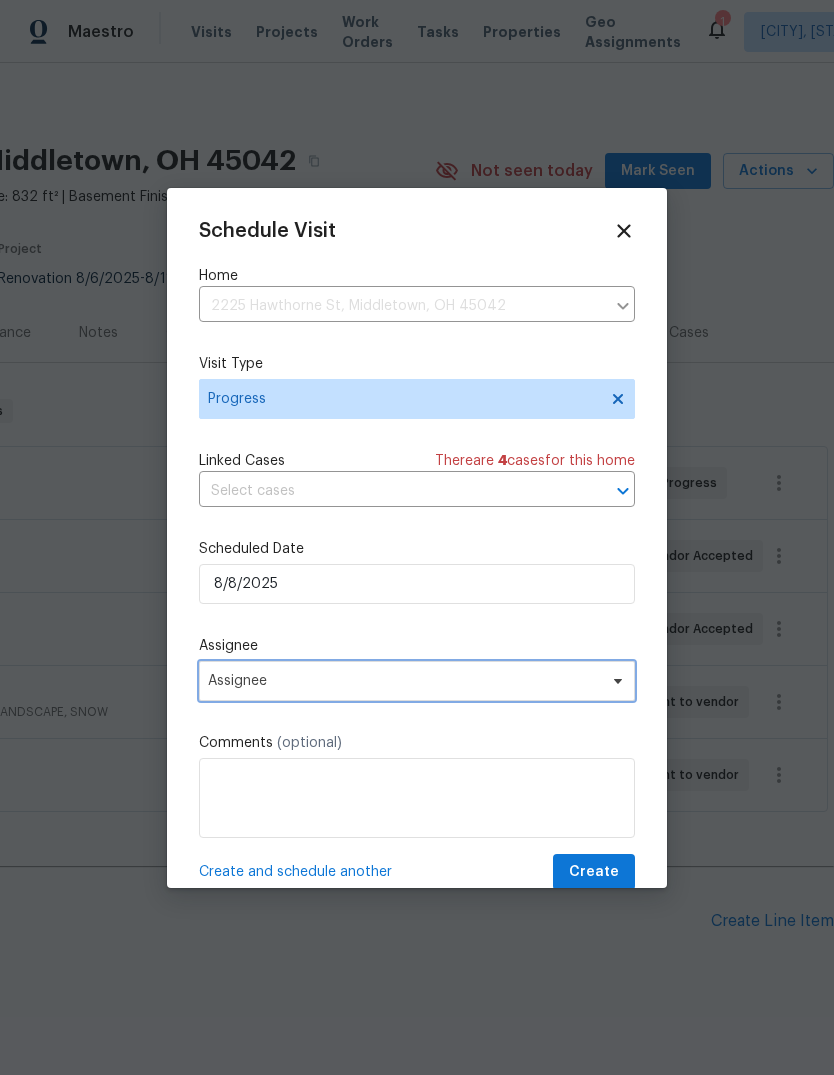 click on "Assignee" at bounding box center [404, 681] 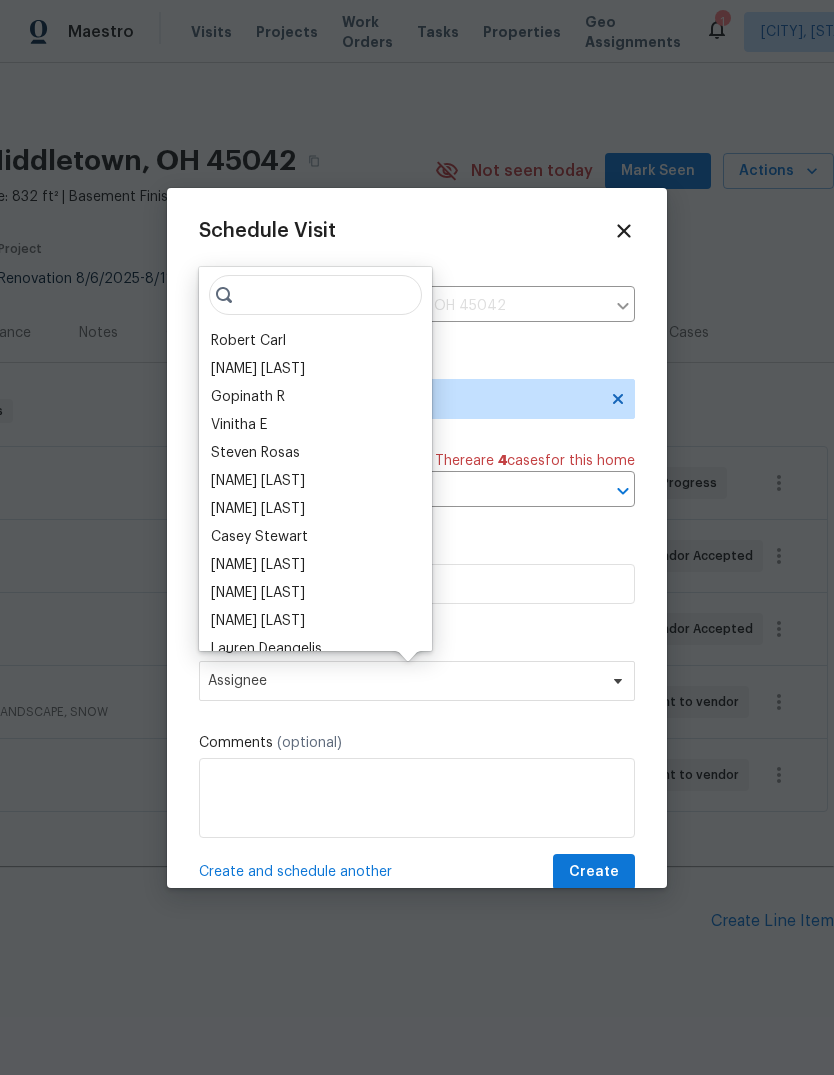 click on "Robert Carl" at bounding box center [315, 341] 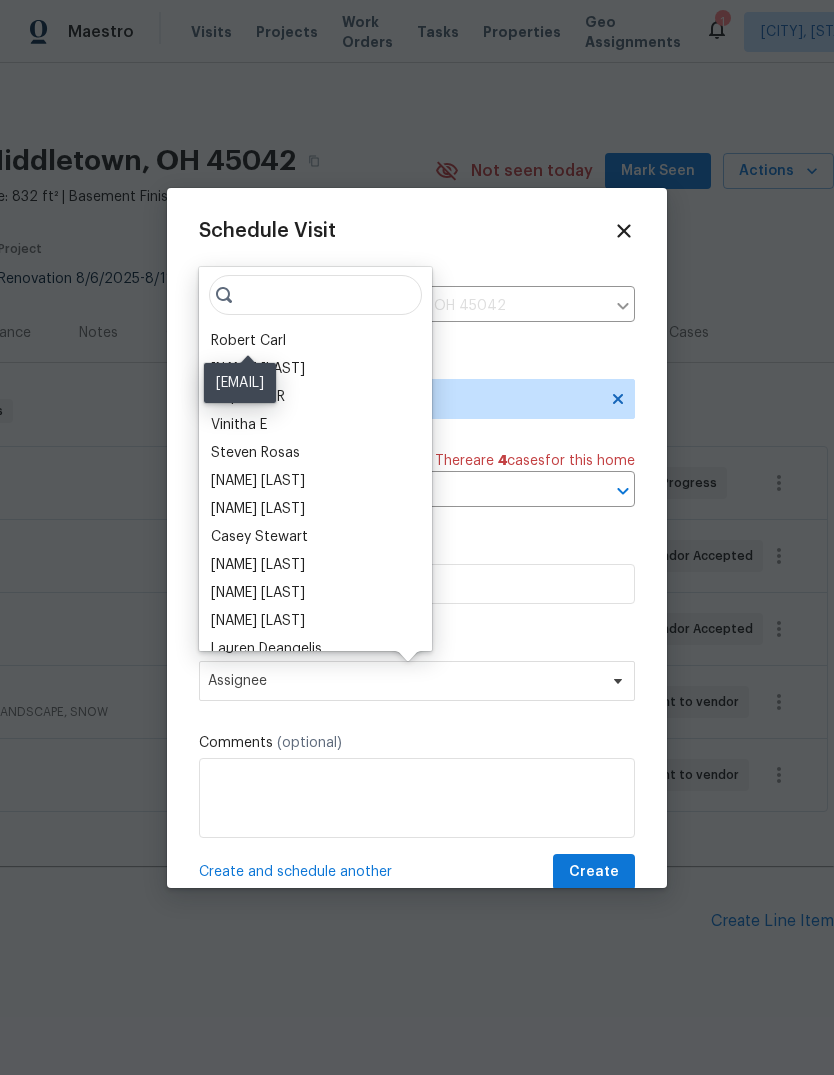 click on "Robert Carl" at bounding box center (248, 341) 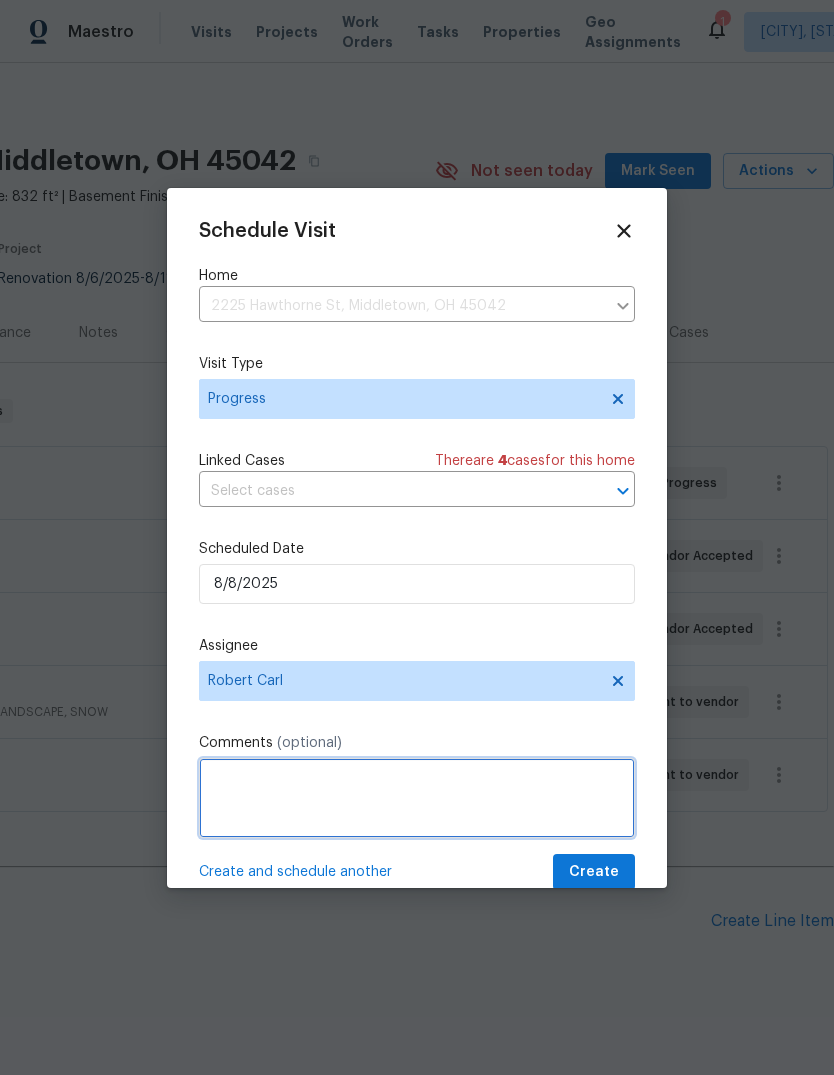 click at bounding box center (417, 798) 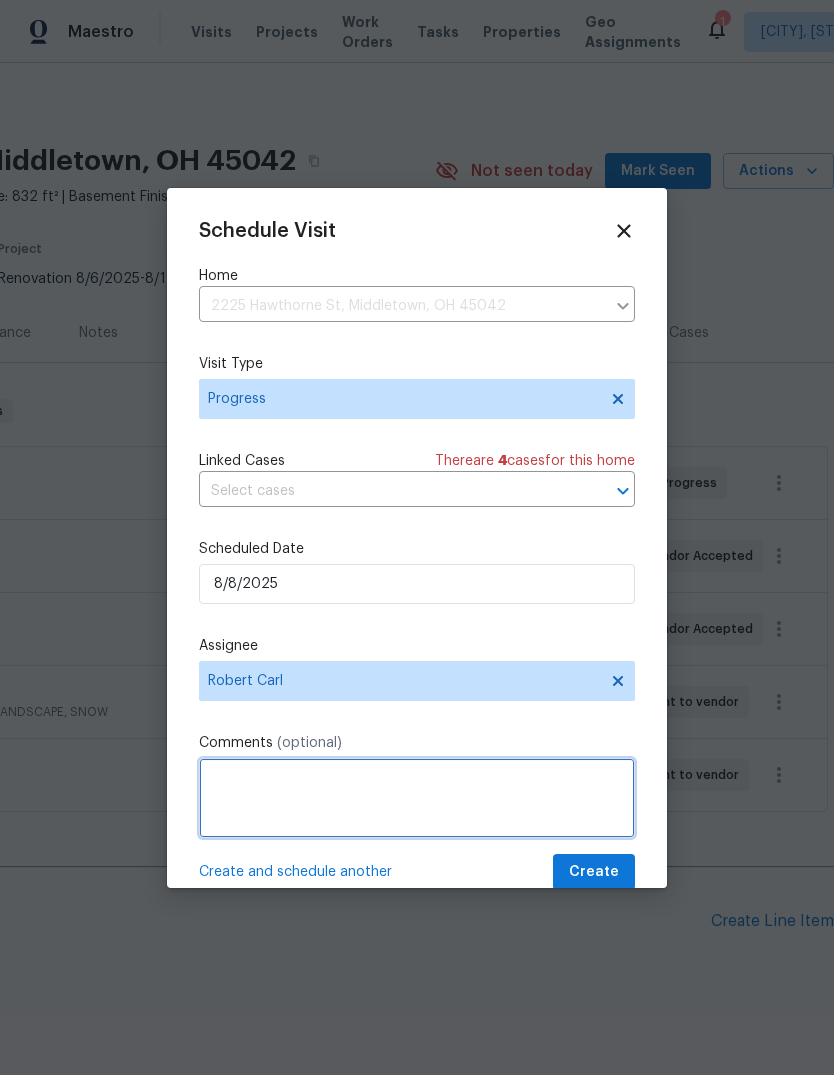 scroll, scrollTop: 48, scrollLeft: 0, axis: vertical 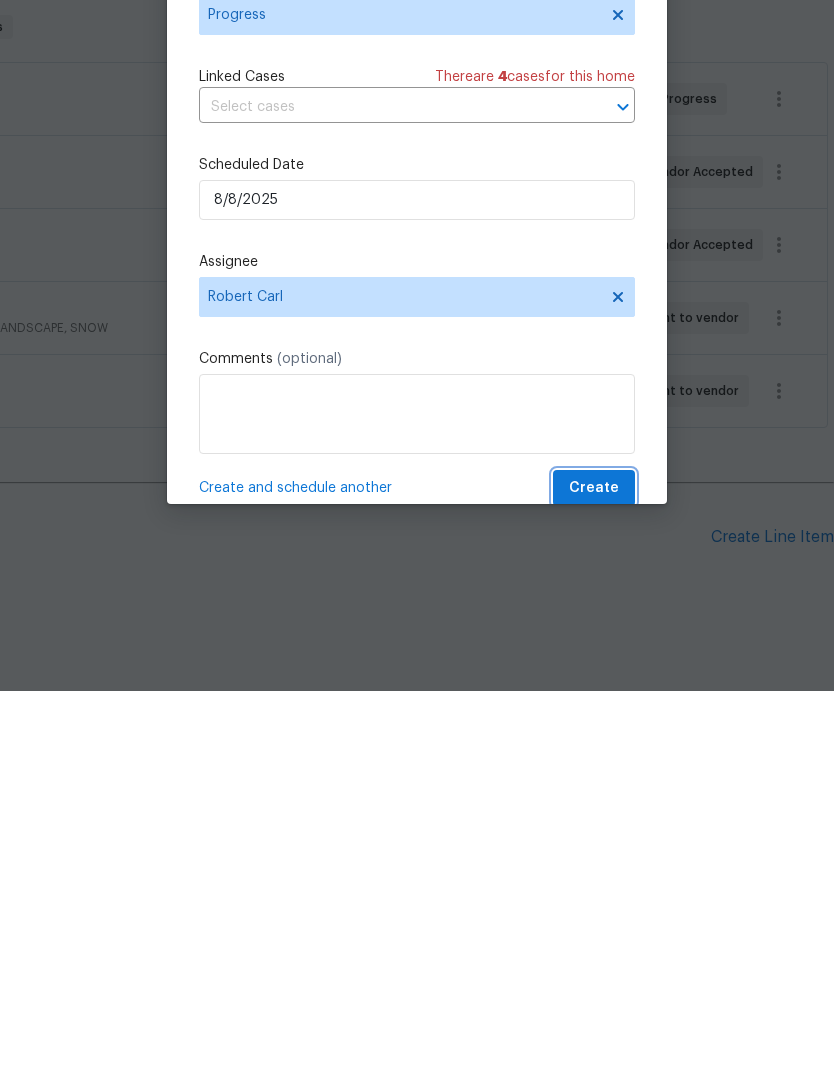 click on "Create" at bounding box center [594, 872] 